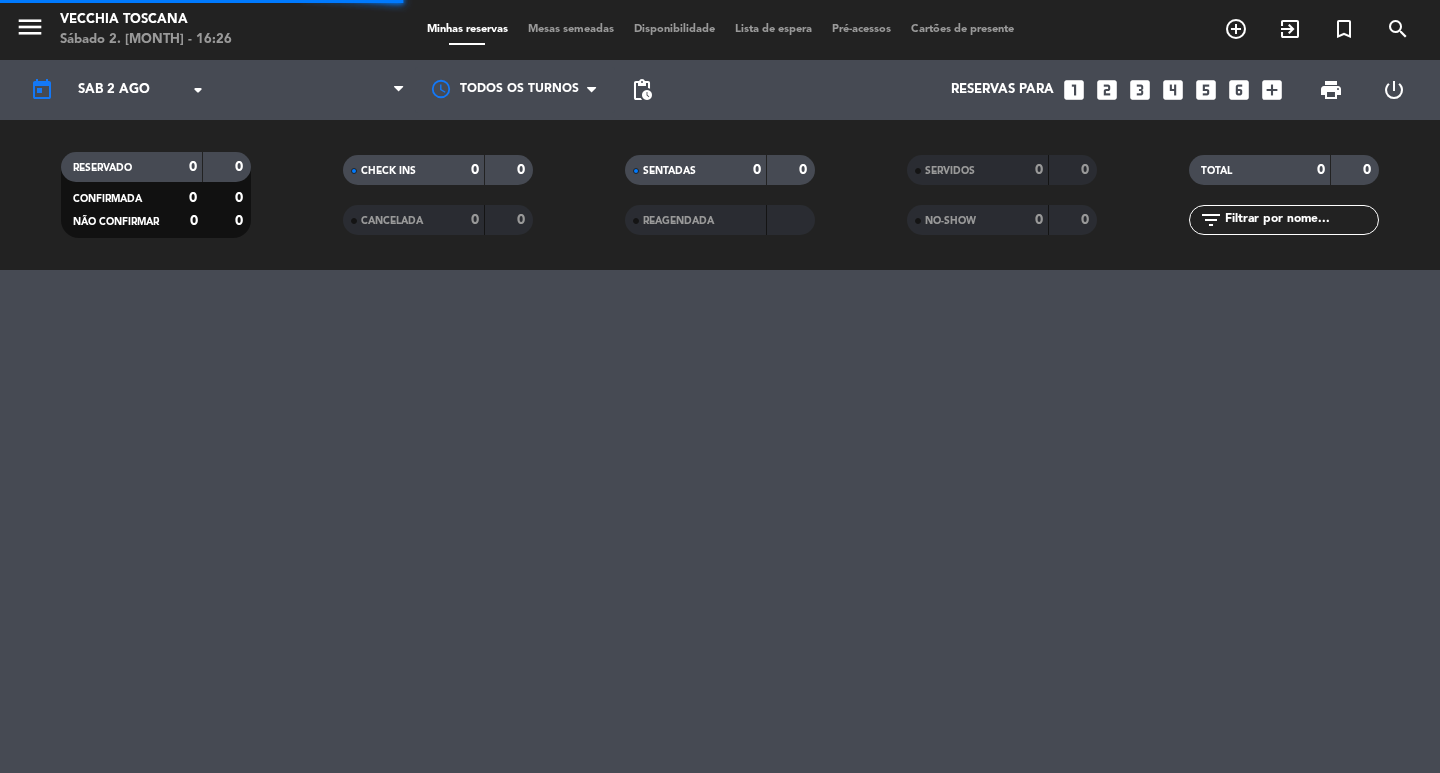 scroll, scrollTop: 0, scrollLeft: 0, axis: both 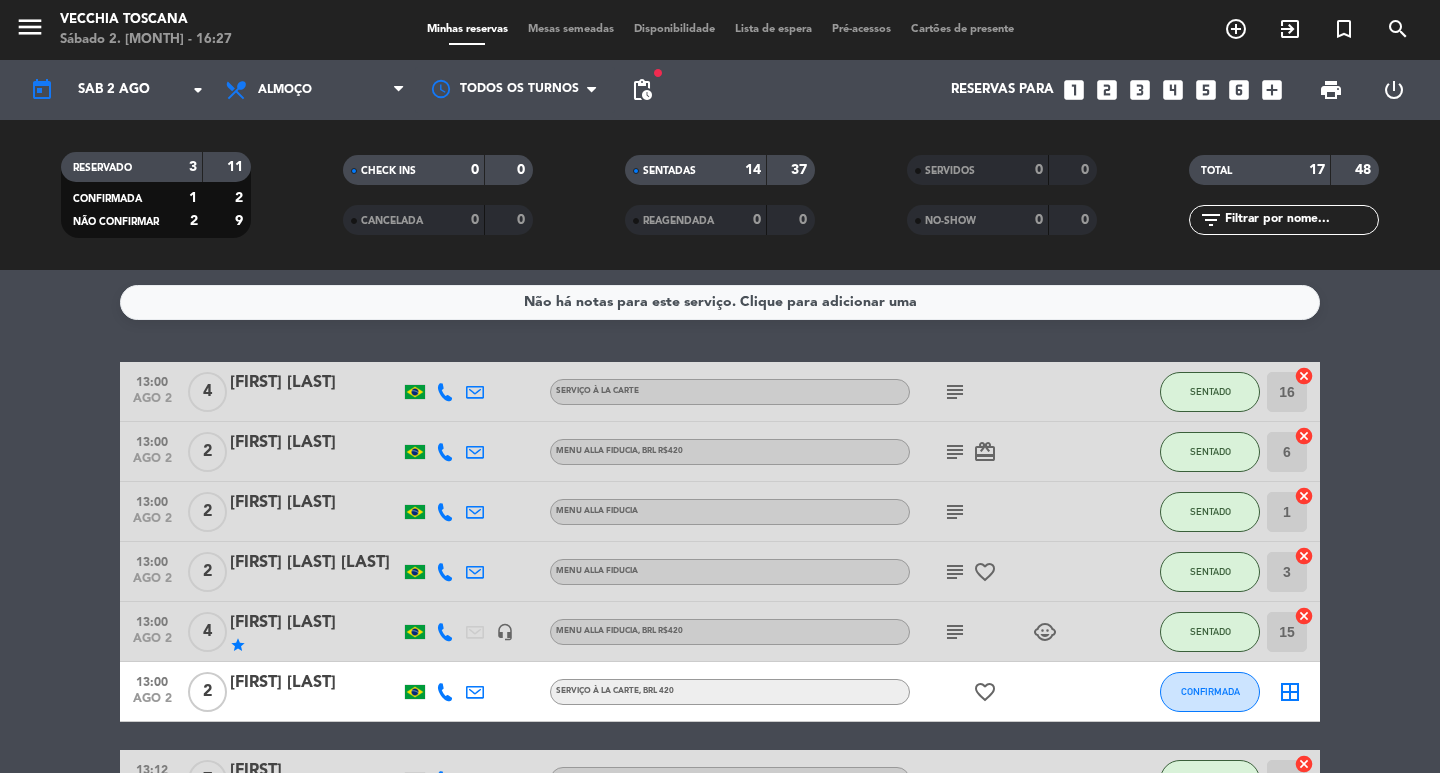 click on "13:00   ago 2   4   [FIRST] [LAST]   Serviço à la carte  subject  SENTADO 16  cancel   13:00   ago 2   2   [FIRST] [LAST]   Menu alla Fiducia , BRL R$420  subject   card_giftcard  SENTADO 6  cancel   13:00   ago 2   2   [FIRST] [LAST]   Menu alla Fiducia  subject  SENTADO 1  cancel   13:00   ago 2   2   [FIRST] [LAST]   Menu alla Fiducia  subject   favorite_border  SENTADO 3  cancel   13:00   ago 2   4   [FIRST] [LAST]   star   headset_mic   Menu alla Fiducia , BRL R$420  subject   child_care  SENTADO 15  cancel   13:00   ago 2   2   [FIRST] [LAST]   Serviço à la carte , BRL 420  favorite_border  CONFIRMADA  border_all   13:12   ago 2   7   [FIRST]   exit_to_app  Nenhum menu atribuído SENTADO 8  cancel   13:55   ago 2   2   [FIRST]   exit_to_app  Nenhum menu atribuído SENTADO 5  cancel   14:00   ago 2   2   [FIRST] [LAST]   Menu alla Fiducia  subject  SENTADO 12  cancel   14:00   ago 2   2   [FIRST] [LAST]   Menu alla Fiducia SENTADO 13  cancel   14:00   ago 2   2  2  17" 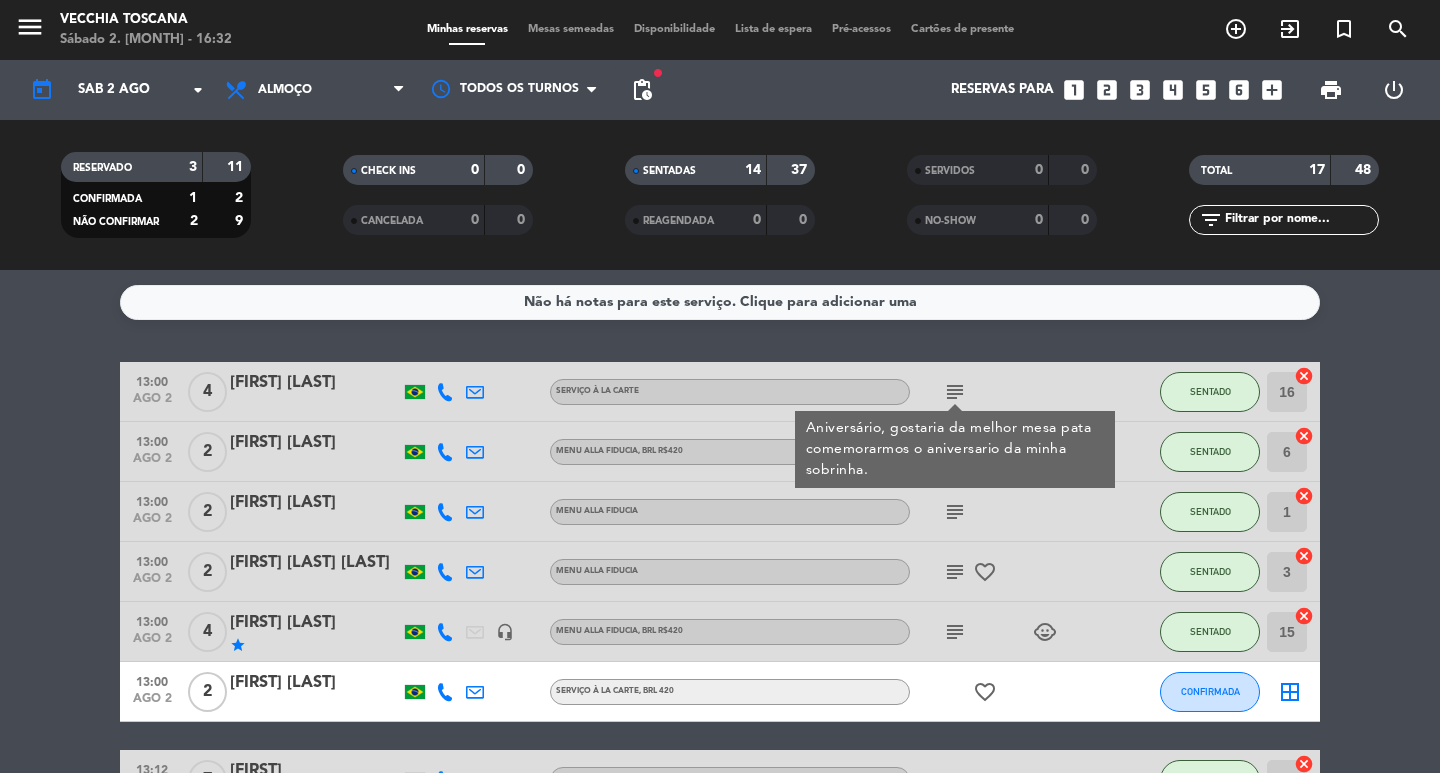 click on "13:00   ago 2   4   [FIRST] [LAST]   Serviço à la carte  subject  Aniversário, gostaria da melhor mesa pata comemorarmos o aniversario da minha sobrinha. SENTADO 16  cancel   13:00   ago 2   2   [FIRST] [LAST]   Menu alla Fiducia , BRL R$420  subject   card_giftcard  SENTADO 6  cancel   13:00   ago 2   2   [FIRST] [LAST]   Menu alla Fiducia  subject  SENTADO 1  cancel   13:00   ago 2   2   [FIRST] [LAST]   Menu alla Fiducia  subject   favorite_border  SENTADO 3  cancel   13:00   ago 2   4   [FIRST] [LAST]   star   headset_mic   Menu alla Fiducia , BRL R$420  subject   child_care  SENTADO 15  cancel   13:00   ago 2   2   [FIRST] [LAST]   Serviço à la carte , BRL 420  favorite_border  CONFIRMADA  border_all   13:12   ago 2   7   [FIRST]   exit_to_app  Nenhum menu atribuído SENTADO 8  cancel   13:55   ago 2   2   [FIRST]   exit_to_app  Nenhum menu atribuído SENTADO 5  cancel   14:00   ago 2   2   [FIRST] [LAST]   Menu alla Fiducia  subject  SENTADO 12  cancel   14:00   ago 2   2   [FIRST] [LAST]   Menu alla Fiducia  SENTADO 13  cancel   14:00   ago 2   2   [FIRST] [LAST]   Menu alla Fiducia  subject   card_giftcard  SENTADO 2  cancel   14:00   ago 2   2   [FIRST] [LAST]   Serviço à la carte  subject   card_giftcard  SENTADO 17  cancel   14:00   ago 2   2   [FIRST] [LAST]   Menu alla Fiducia  subject   favorite_border  SENTADO 4  cancel   15:00   ago 2   2   [FIRST] [LAST]   Menu alla Fiducia SENTADO 11  cancel   15:00   ago 2   2   [FIRST] [LAST]   Menu alla Fiducia 13" 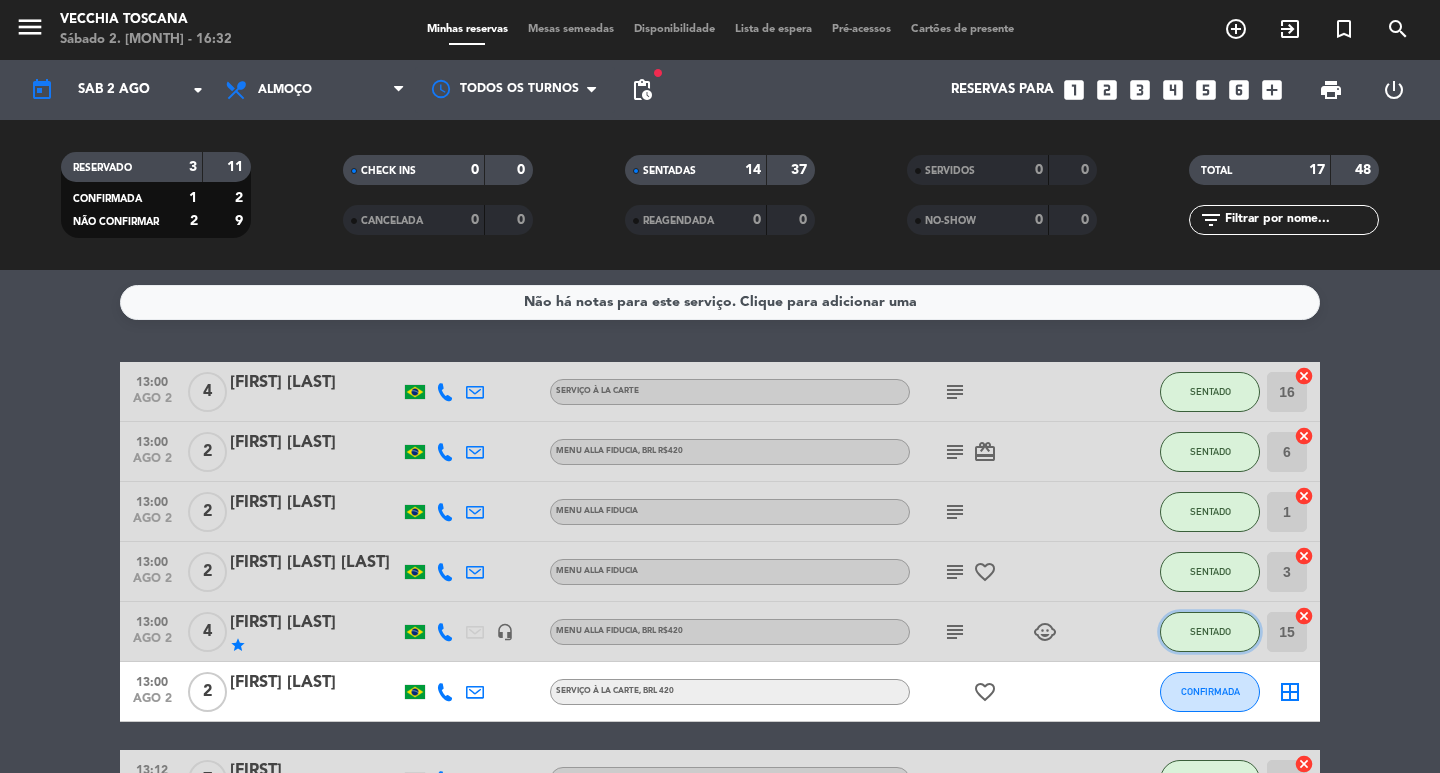 click on "SENTADO" 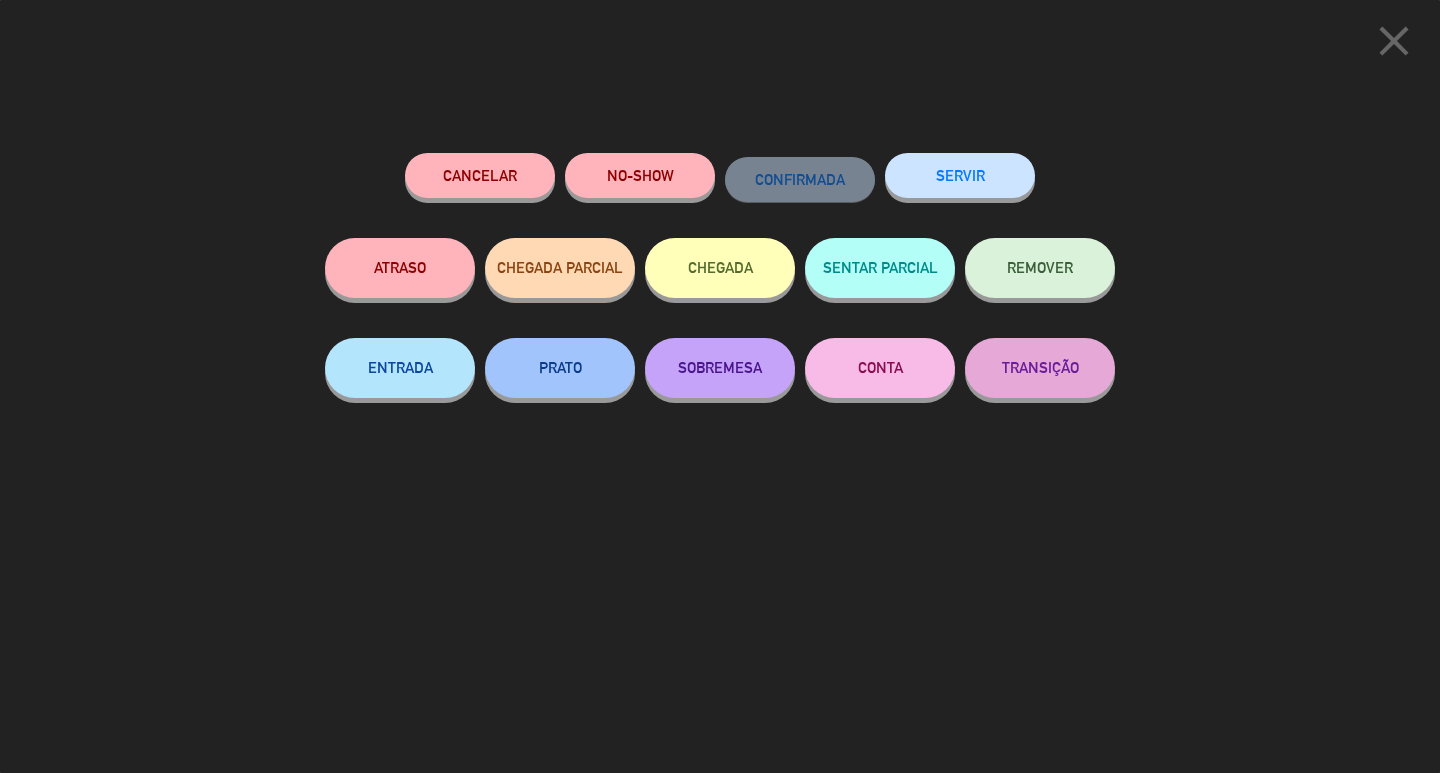 click on "SERVIR" 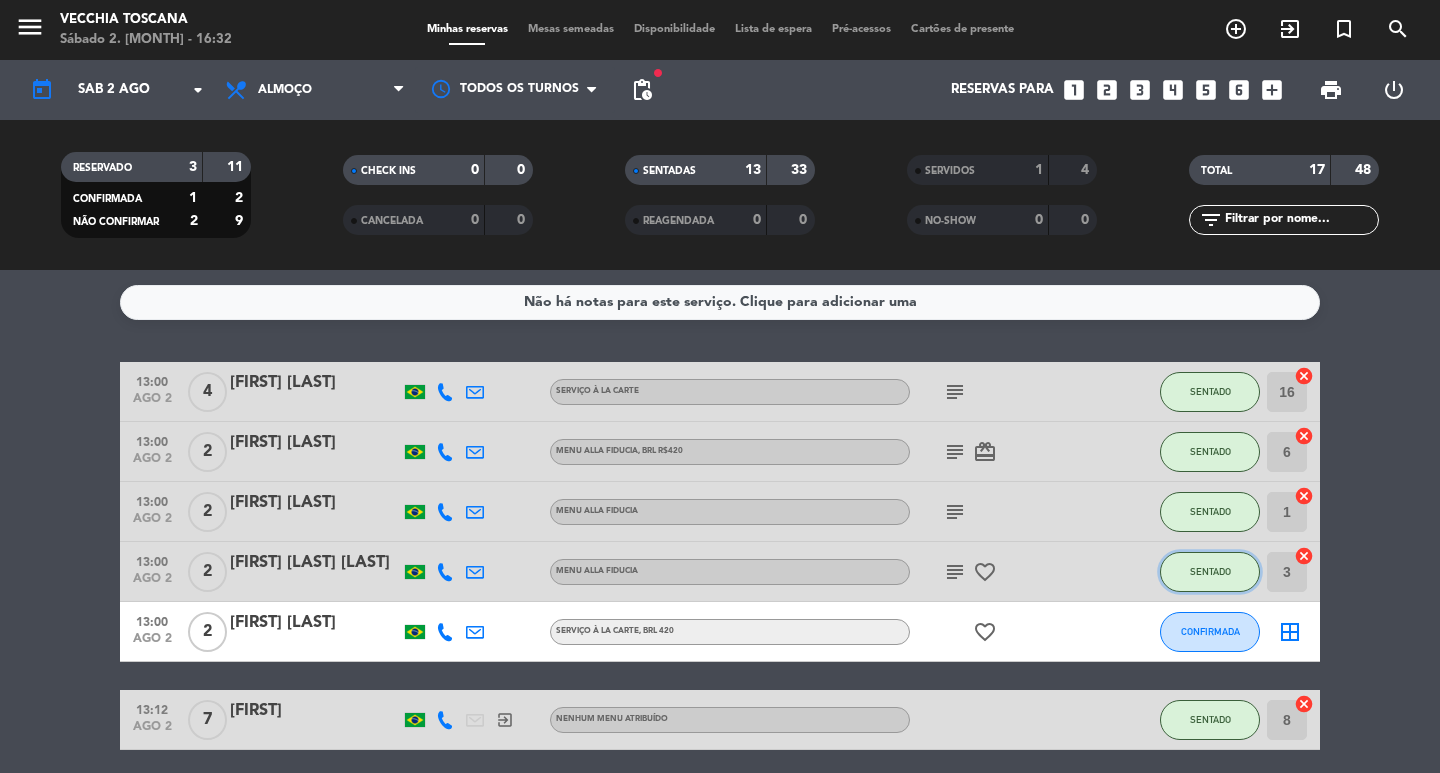 click on "SENTADO" 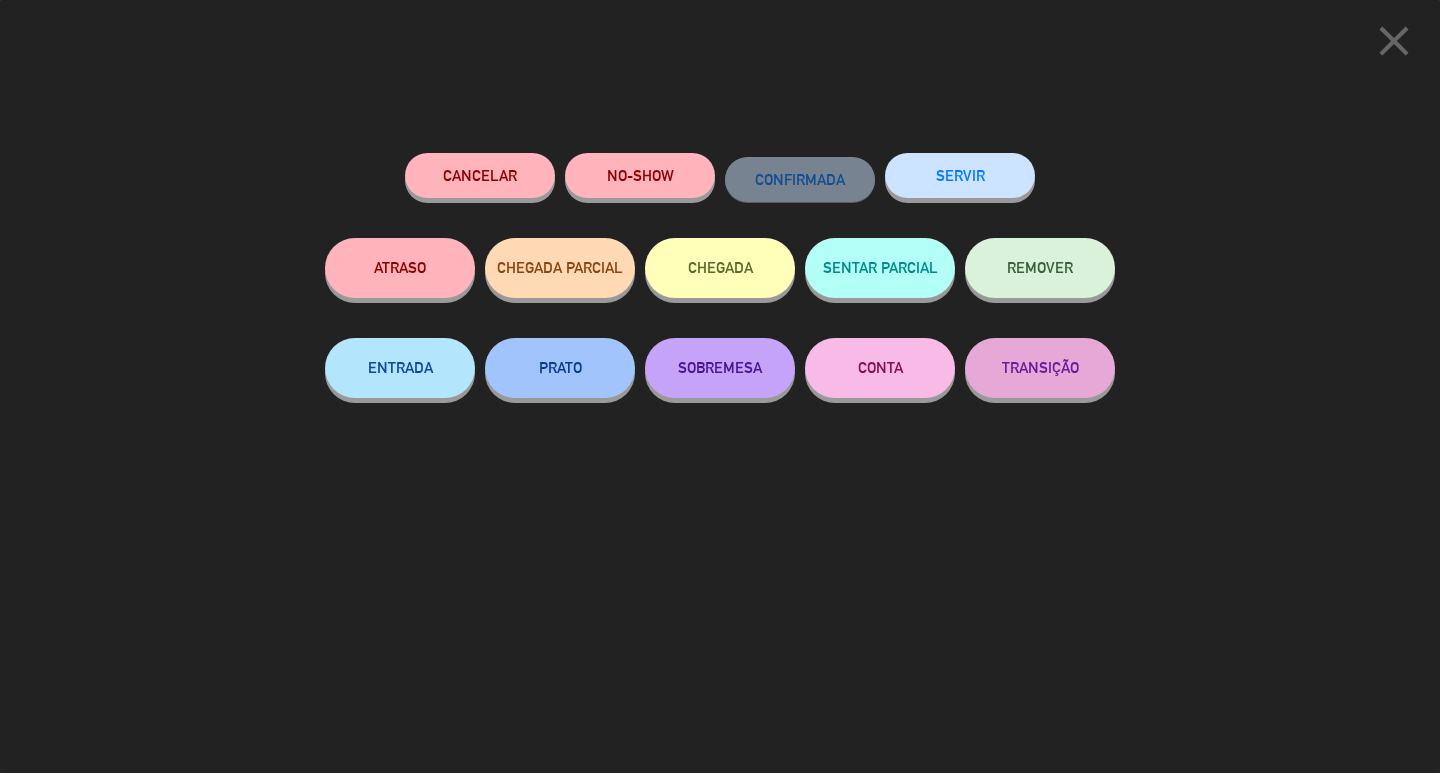 click on "SERVIR" 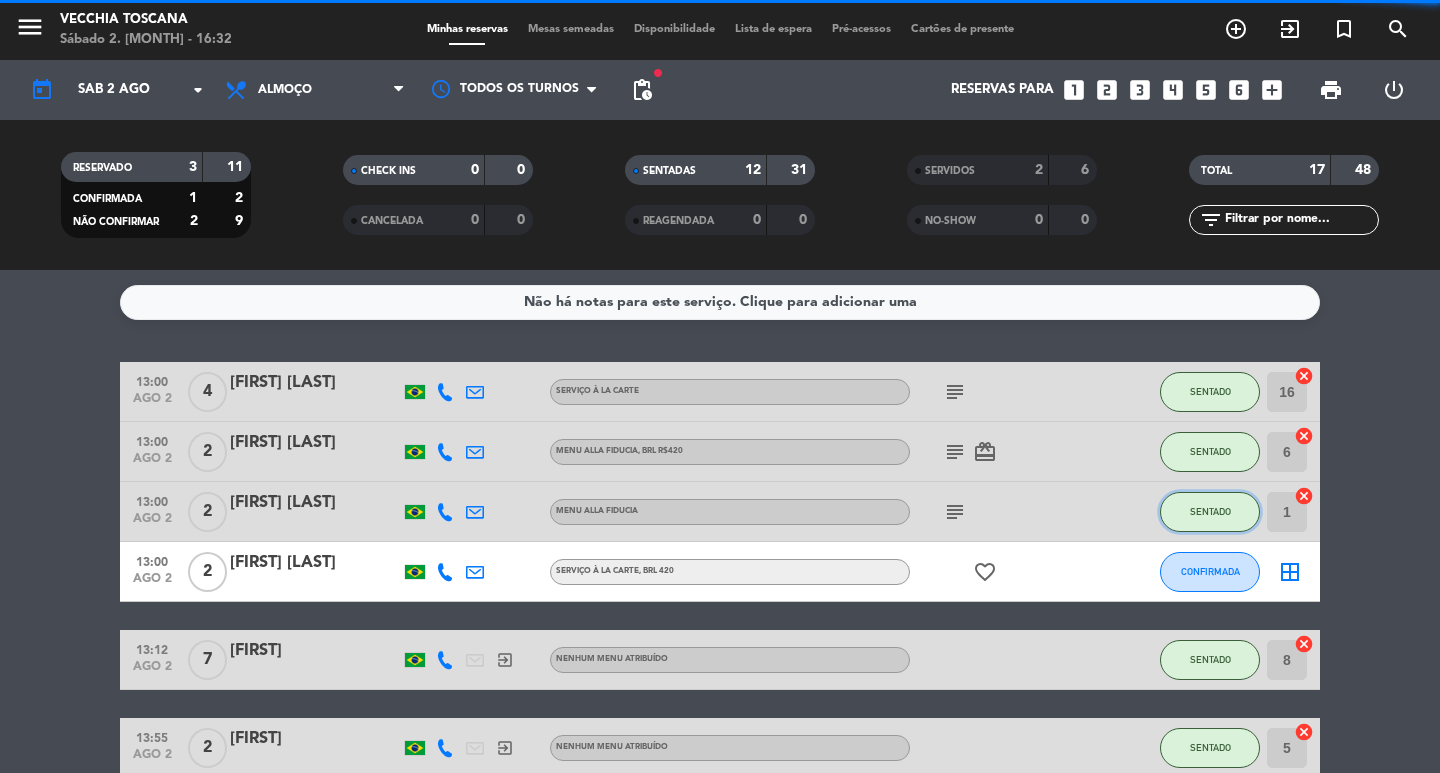 click on "SENTADO" 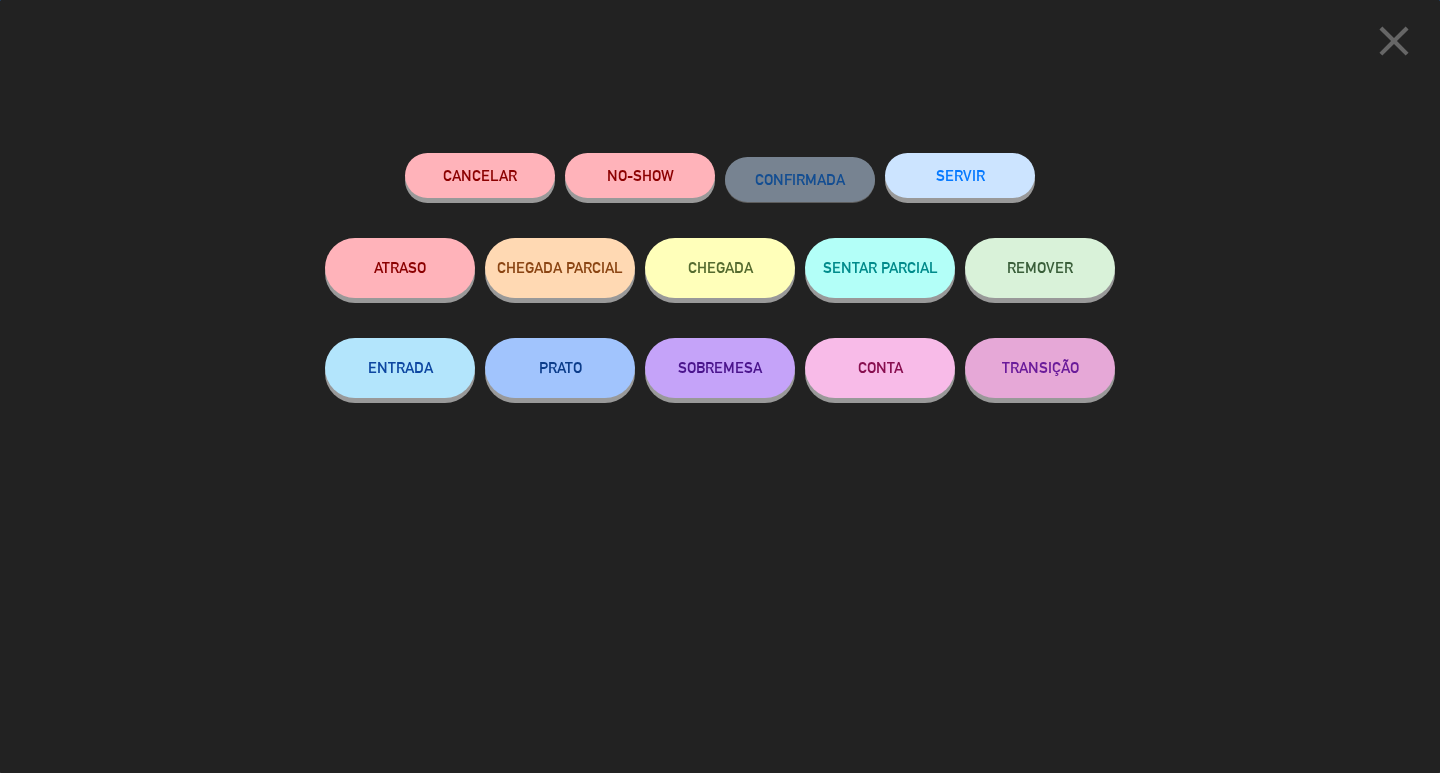 click on "SERVIR" 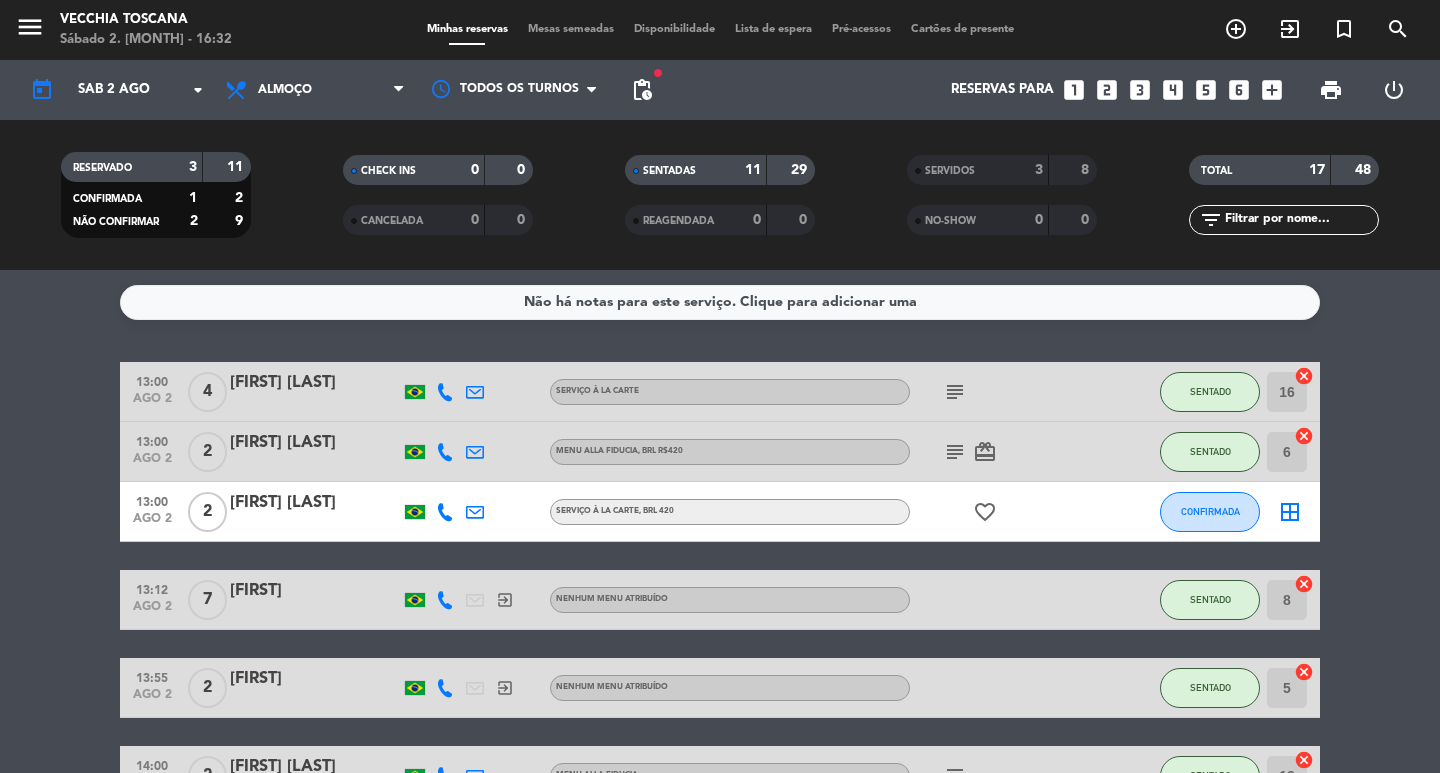click on "13:00   ago 2   4   [FIRST] [LAST]   Serviço à la carte  subject  SENTADO 16  cancel   13:00   ago 2   2   [FIRST] [LAST]   Menu alla Fiducia , BRL R$420  subject   card_giftcard  SENTADO 6  cancel   13:00   ago 2   2   [FIRST] [LAST]   Serviço à la carte , BRL 420  favorite_border  CONFIRMADA  border_all   13:12   ago 2   7   [FIRST]   exit_to_app  Nenhum menu atribuído SENTADO 8  cancel   13:55   ago 2   2   [FIRST]   exit_to_app  Nenhum menu atribuído SENTADO 5  cancel   14:00   ago 2   2   [FIRST] [LAST]   Menu alla Fiducia  subject  SENTADO 12  cancel   14:00   ago 2   2   [FIRST] [LAST]   Menu alla Fiducia SENTADO 13  cancel   14:00   ago 2   2   [FIRST] [LAST]   Menu alla Fiducia  subject   card_giftcard  SENTADO 2  cancel   14:00   ago 2   2   [FIRST] [LAST]   Serviço à la carte  subject   card_giftcard  SENTADO 17  cancel   14:00   ago 2   2   [FIRST] [LAST]   Menu alla Fiducia  subject   favorite_border  SENTADO 4  cancel   15:00   ago 2   2   [FIRST]  SENTADO 11  2  14" 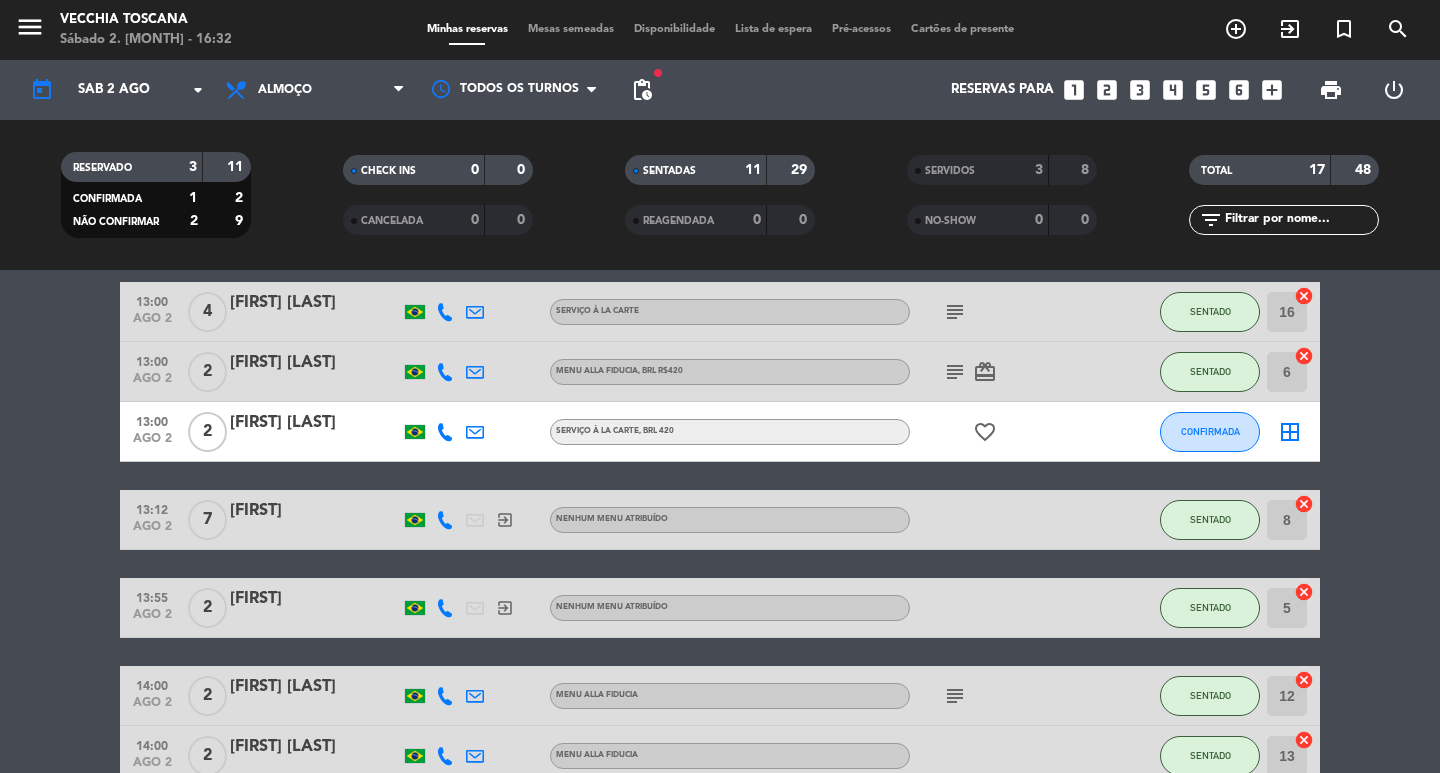 scroll, scrollTop: 160, scrollLeft: 0, axis: vertical 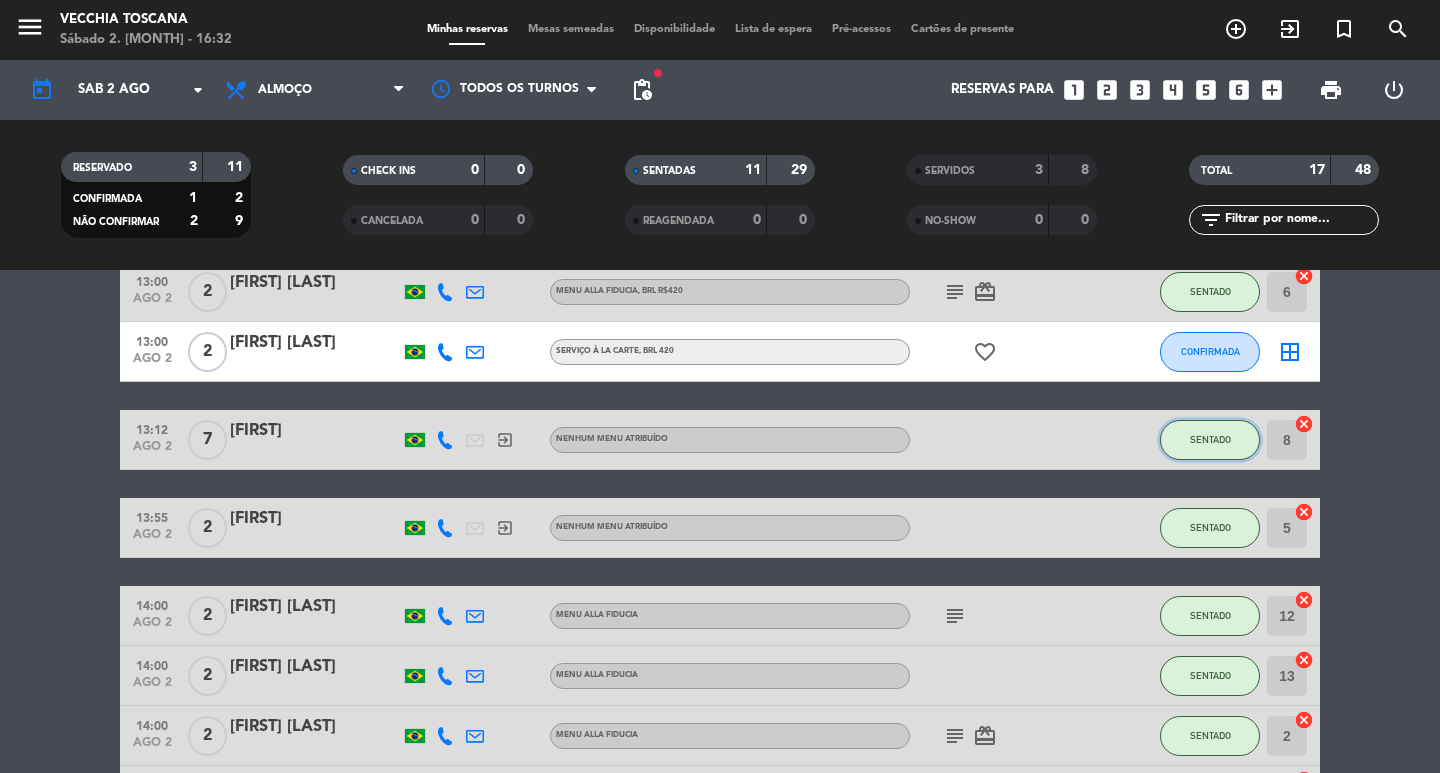 click on "SENTADO" 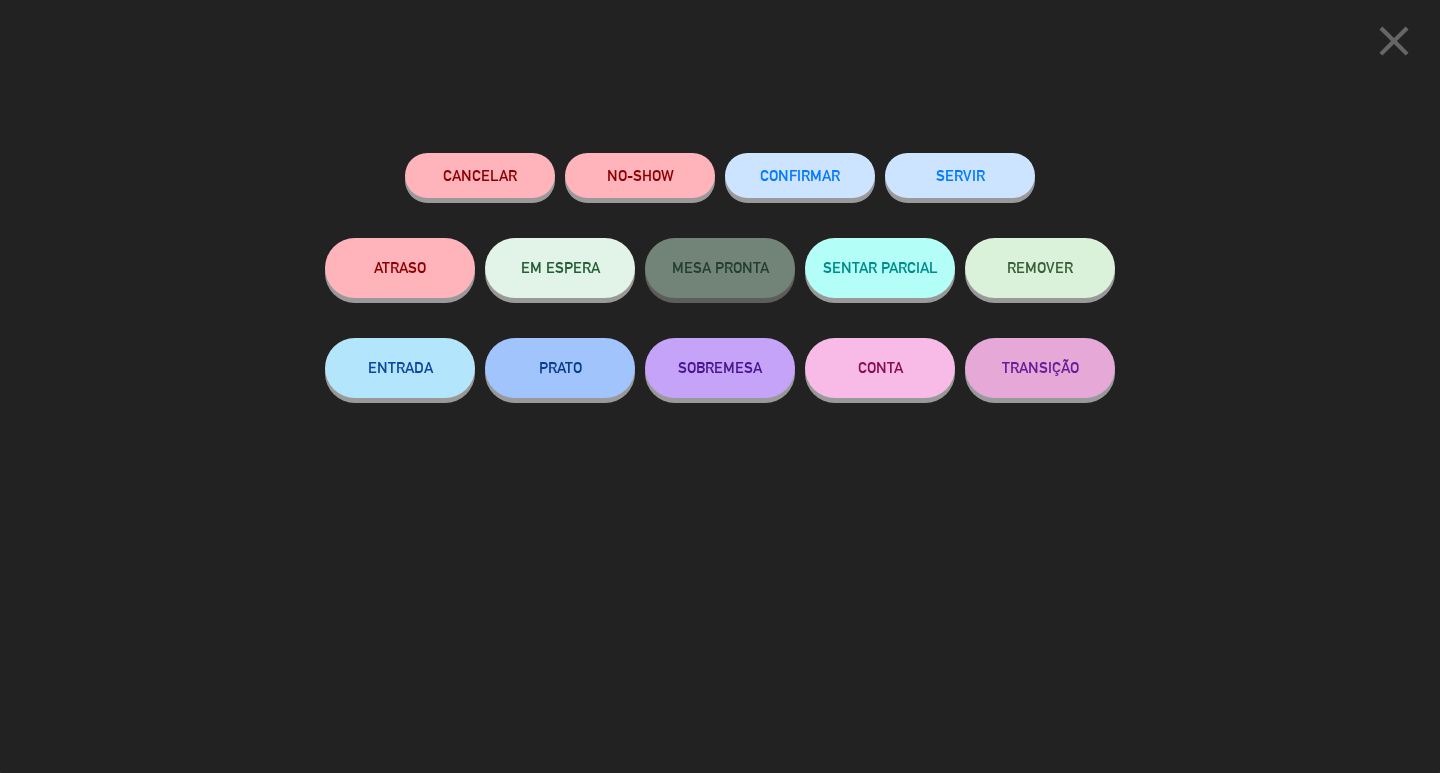 click on "SERVIR" 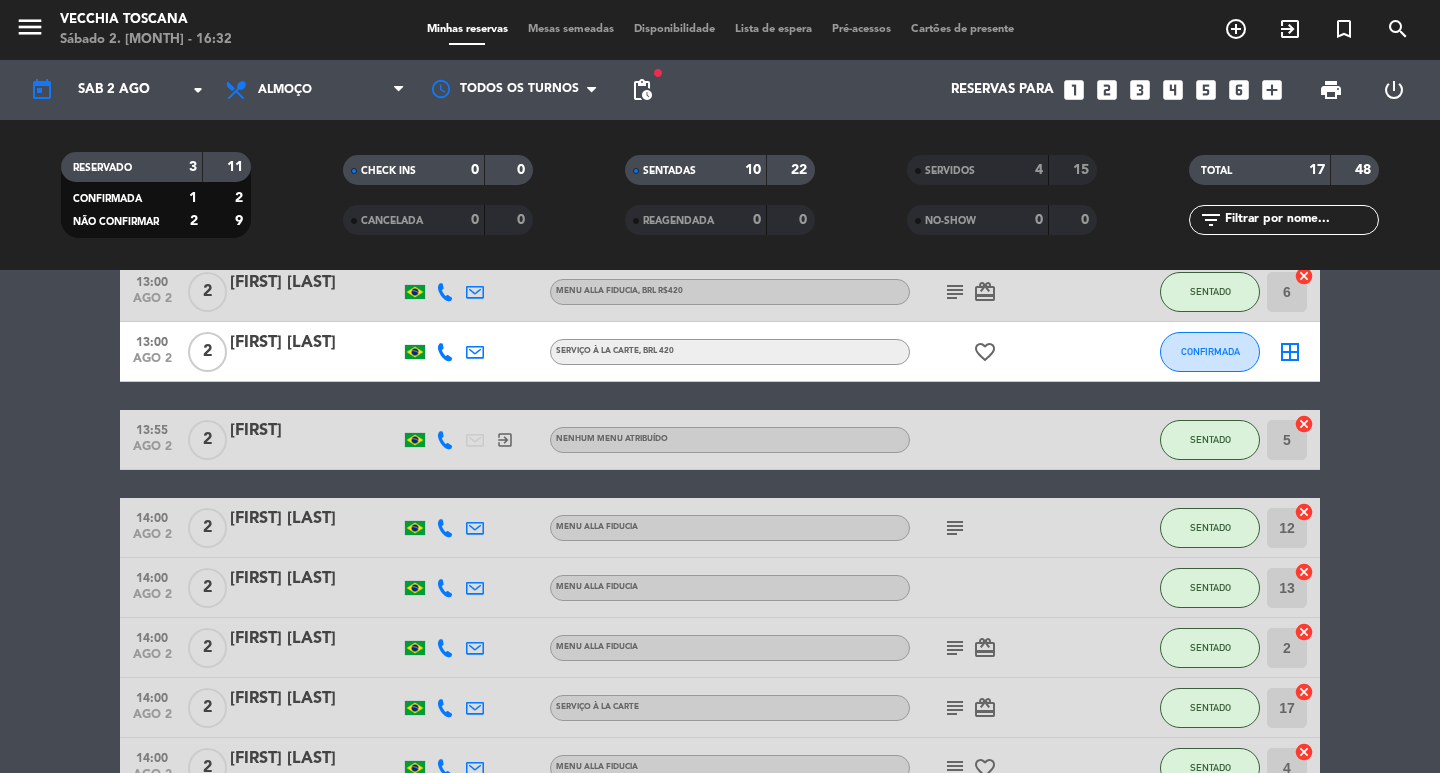 click on "subject" 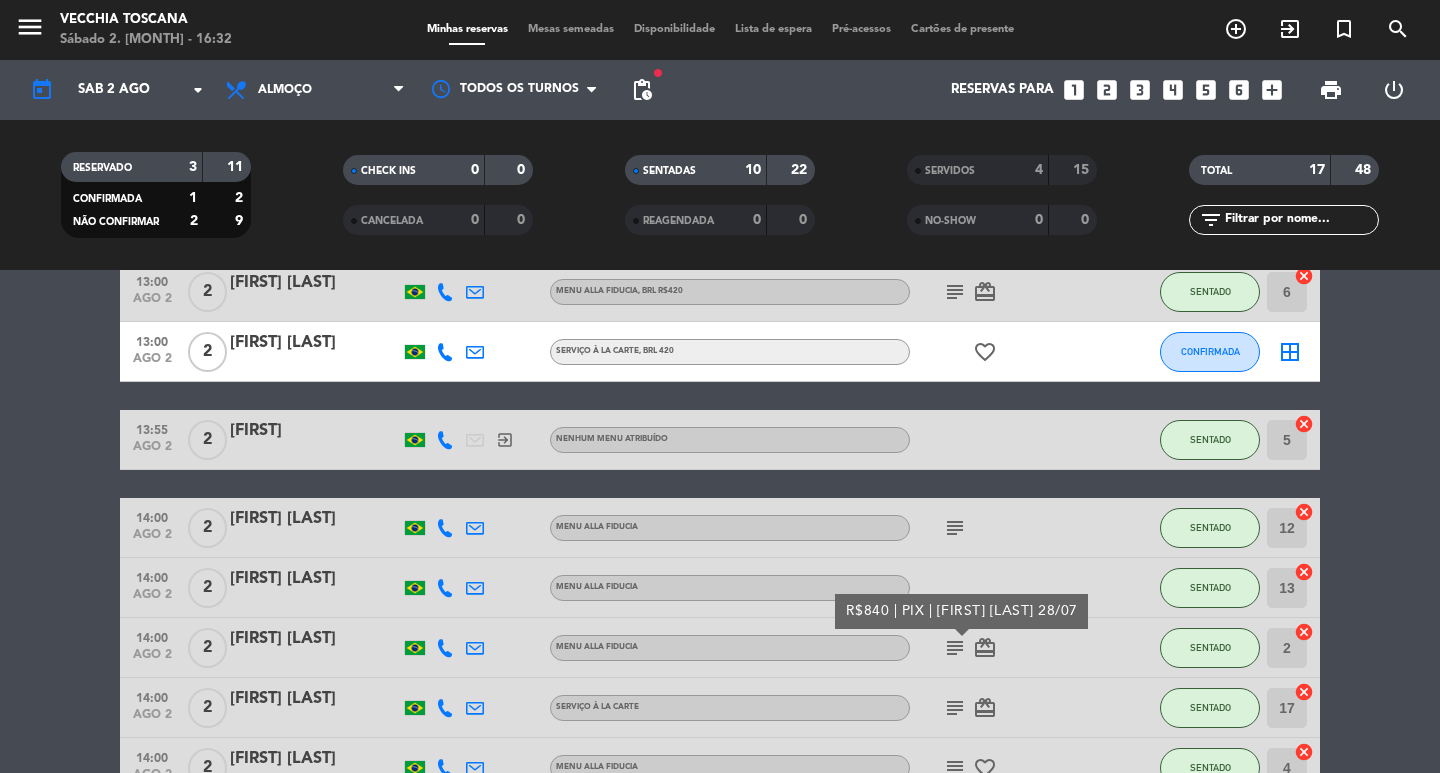 click on "13:00   ago 2   4   [FIRST] [LAST]   Serviço à la carte  subject  SENTADO 16  cancel   13:00   ago 2   2   [FIRST] [LAST]   Menu alla Fiducia , BRL R$420  subject   card_giftcard  SENTADO 6  cancel   13:00   ago 2   2   [FIRST] [LAST]   Serviço à la carte , BRL 420  favorite_border  CONFIRMADA  border_all   13:55   ago 2   2   [FIRST]   exit_to_app  Nenhum menu atribuído SENTADO 5  cancel   14:00   ago 2   2   [FIRST] [LAST]   Menu alla Fiducia  subject  SENTADO 12  cancel   14:00   ago 2   2   [FIRST] [LAST]   Menu alla Fiducia SENTADO 13  cancel   14:00   ago 2   2   [FIRST] [LAST]   Menu alla Fiducia  subject  R$840 | PIX | [FIRST] [LAST] 28/07  card_giftcard  SENTADO 2  cancel   14:00   ago 2   2   [FIRST] [LAST]   Serviço à la carte  subject   card_giftcard  SENTADO 17  cancel   14:00   ago 2   2   [FIRST] [LAST]   Menu alla Fiducia  subject   favorite_border  SENTADO 4  cancel   15:00   ago 2   2   [FIRST] [LAST]   Menu alla Fiducia SENTADO 11  cancel   15:00   ago 2   2   subject  14" 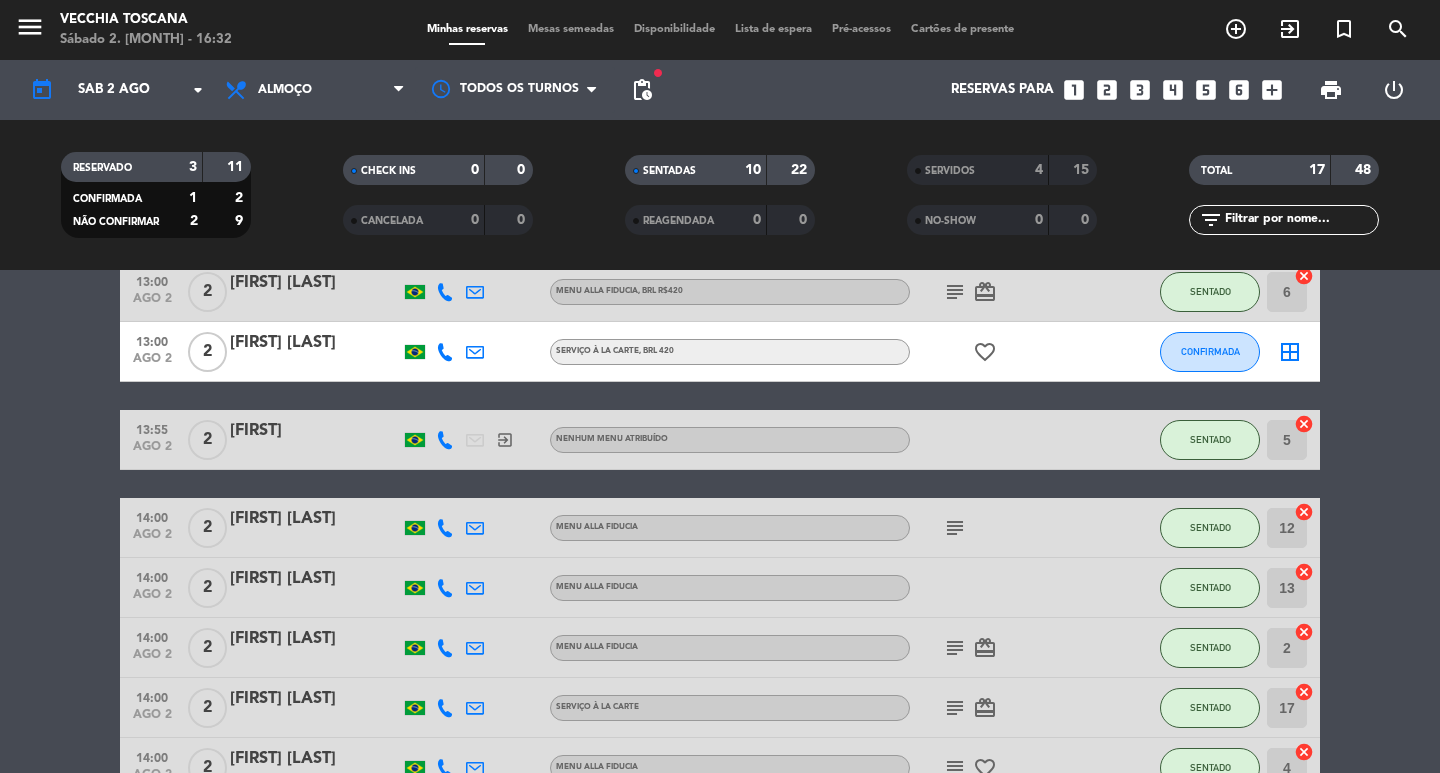 click on "13:00   ago 2   4   [FIRST] [LAST]   Serviço à la carte  subject  SENTADO 16  cancel   13:00   ago 2   2   [FIRST] [LAST]   Menu alla Fiducia , BRL R$420  subject   card_giftcard  SENTADO 6  cancel   13:00   ago 2   2   [FIRST] [LAST]   Serviço à la carte , BRL 420  favorite_border  CONFIRMADA  border_all   13:55   ago 2   2   [FIRST]   exit_to_app  Nenhum menu atribuído SENTADO 5  cancel   14:00   ago 2   2   [FIRST] [LAST]   Menu alla Fiducia  subject  SENTADO 12  cancel   14:00   ago 2   2   [FIRST] [LAST]   Menu alla Fiducia SENTADO 13  cancel   14:00   ago 2   2   [FIRST] [LAST]   Menu alla Fiducia  subject   card_giftcard  SENTADO 2  cancel   14:00   ago 2   2   [FIRST] [LAST]   Serviço à la carte  subject   card_giftcard  SENTADO 17  cancel   14:00   ago 2   2   [FIRST] [LAST]   Menu alla Fiducia  subject   favorite_border  SENTADO 4  cancel   15:00   ago 2   2   [FIRST] [LAST]   Menu alla Fiducia SENTADO 11  cancel   15:00   ago 2   2   [FIRST] [LAST]   Menu alla Fiducia 14" 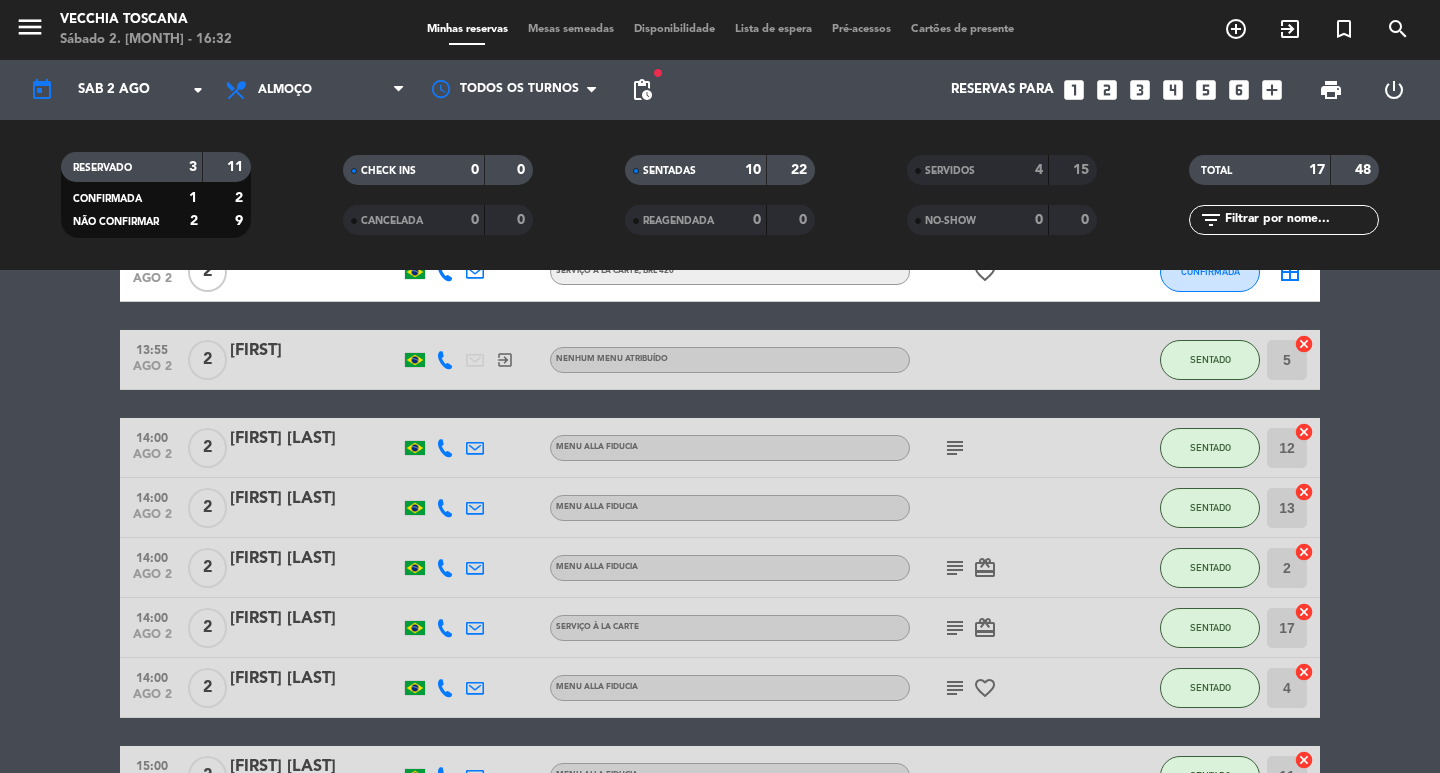 scroll, scrollTop: 280, scrollLeft: 0, axis: vertical 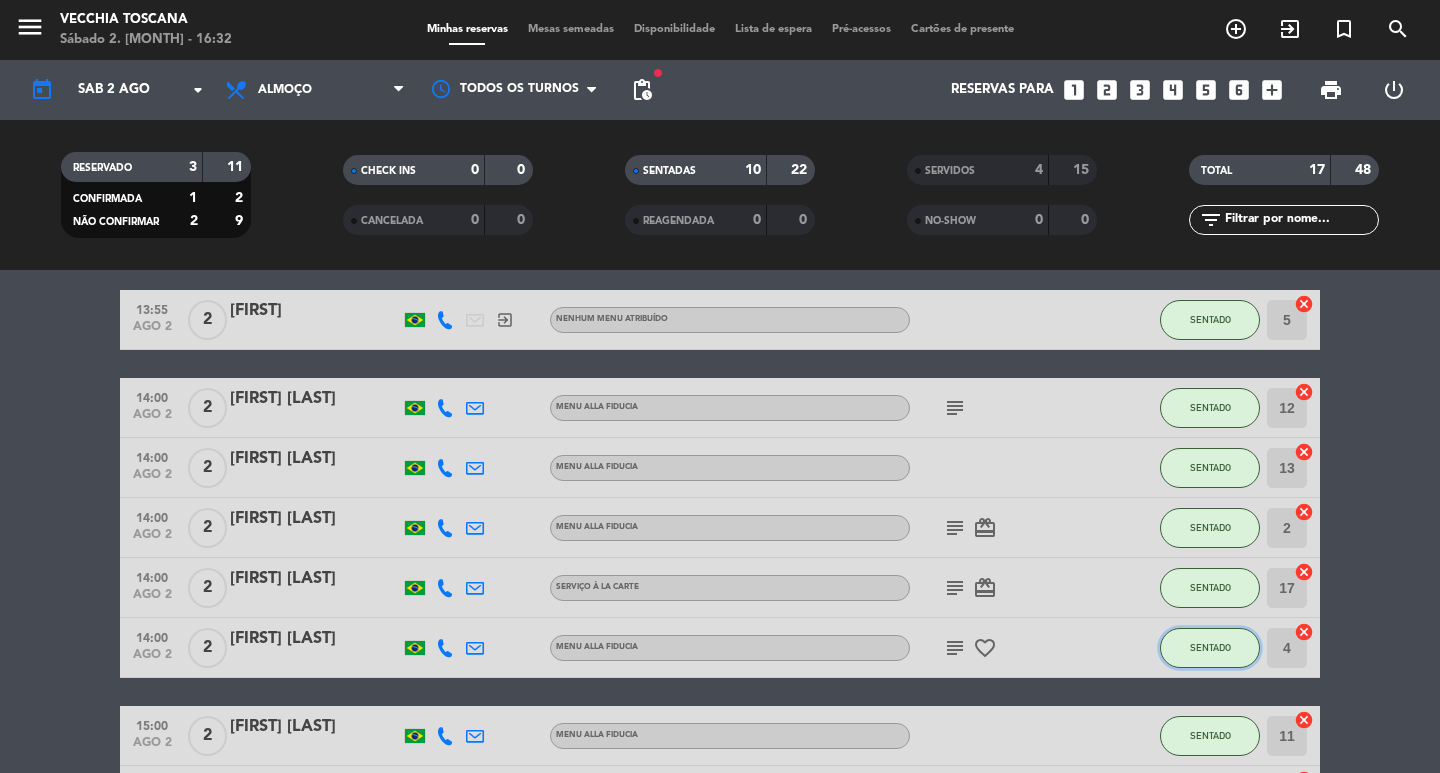 click on "SENTADO" 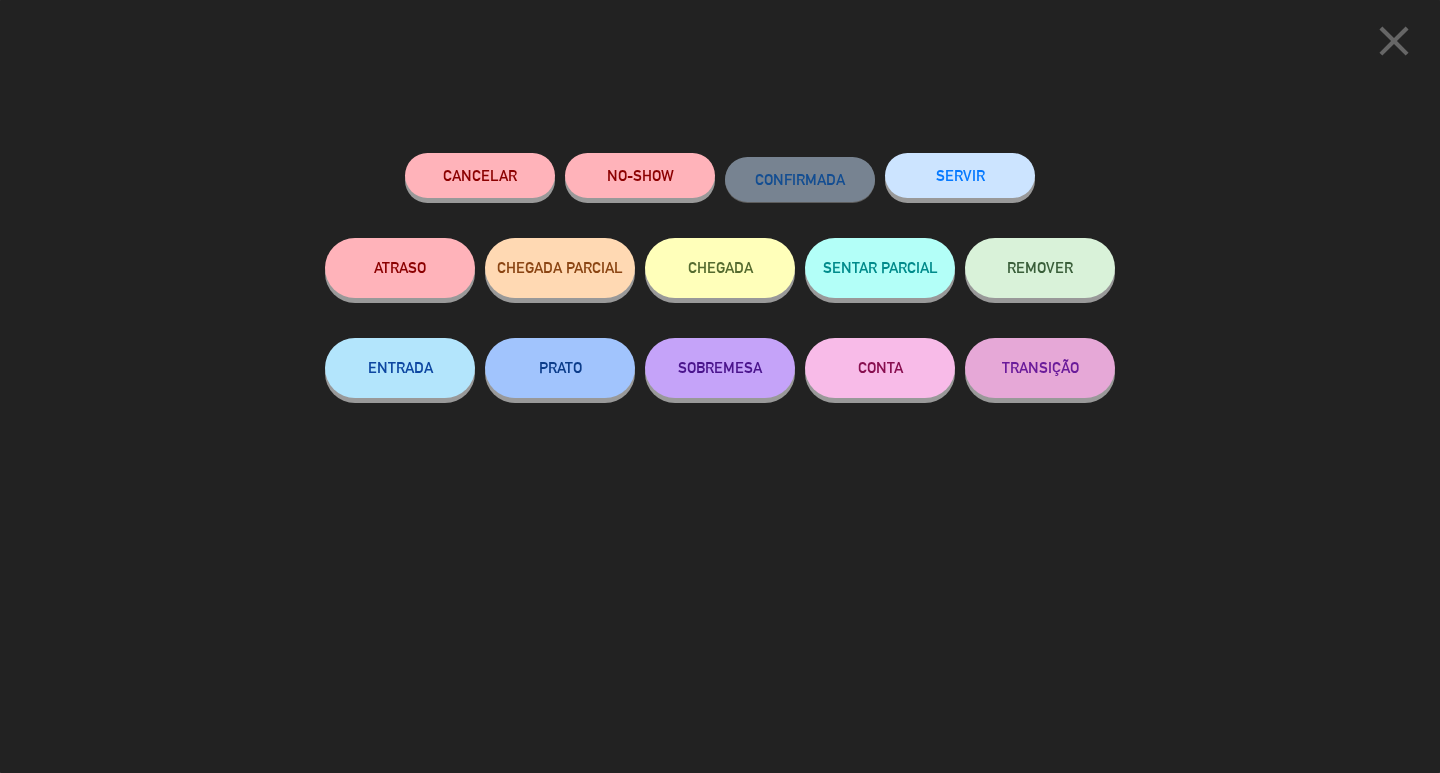 click on "SERVIR" 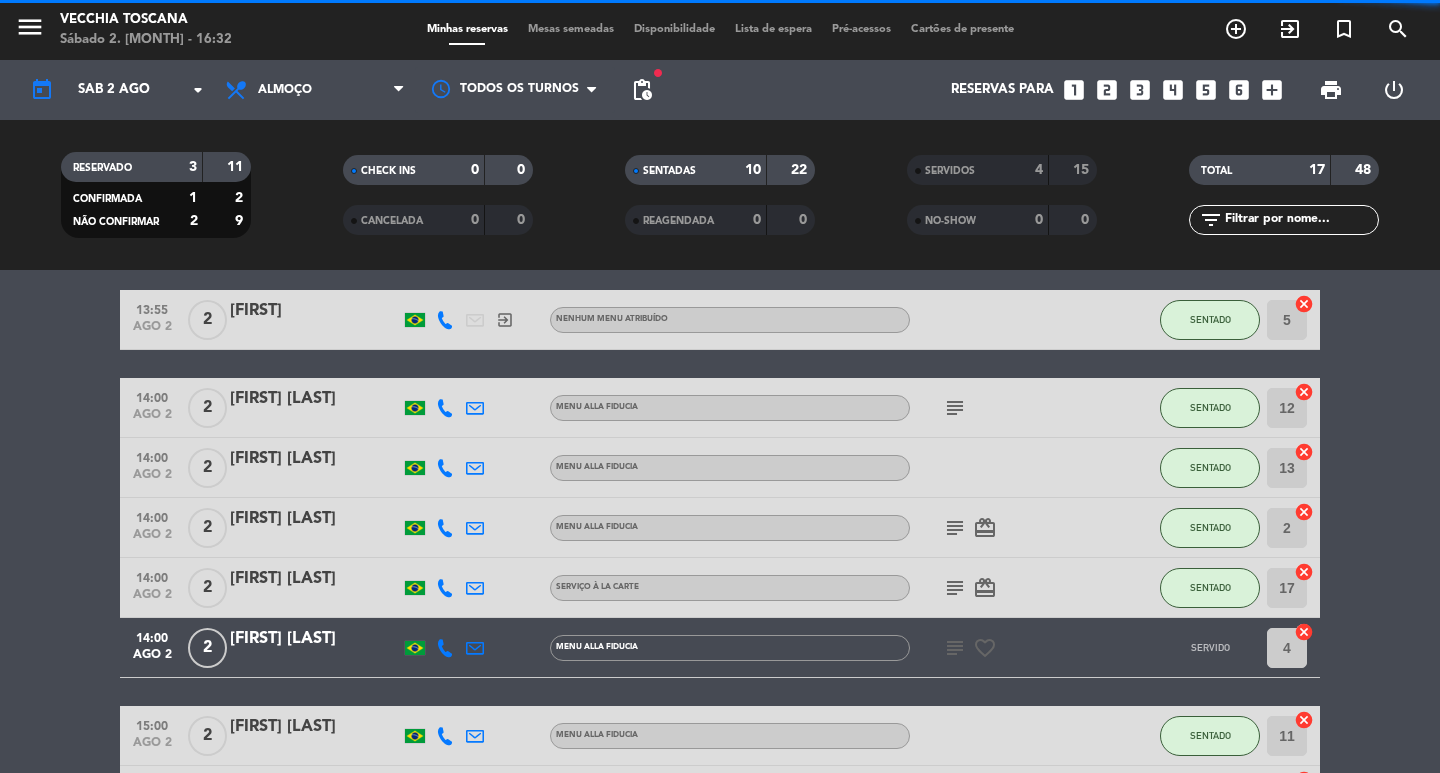click on "13:00   ago 2   4   [FIRST] [LAST]   Serviço à la carte  subject  SENTADO 16  cancel   13:00   ago 2   2   [FIRST] [LAST]   Menu alla Fiducia , BRL R$420  subject   card_giftcard  SENTADO 6  cancel   13:00   ago 2   2   [FIRST] [LAST]   Serviço à la carte , BRL 420  favorite_border  CONFIRMADA  border_all   13:55   ago 2   2   [FIRST]   exit_to_app  Nenhum menu atribuído SENTADO 5  cancel   14:00   ago 2   2   [FIRST] [LAST]   Menu alla Fiducia  subject  SENTADO 12  cancel   14:00   ago 2   2   [FIRST] [LAST]   Menu alla Fiducia SENTADO 13  cancel   14:00   ago 2   2   [FIRST] [LAST]   Menu alla Fiducia  subject   card_giftcard  SENTADO 2  cancel   14:00   ago 2   2   [FIRST] [LAST]   Serviço à la carte  subject   card_giftcard  SENTADO 17  cancel   14:00   ago 2   2   [FIRST] [LAST]   Menu alla Fiducia  subject   favorite_border  SERVIDO 4  cancel   15:00   ago 2   2   [FIRST] [LAST]   Menu alla Fiducia SENTADO 11  cancel   15:00   ago 2   2   [FIRST] [LAST]   Menu alla Fiducia 14" 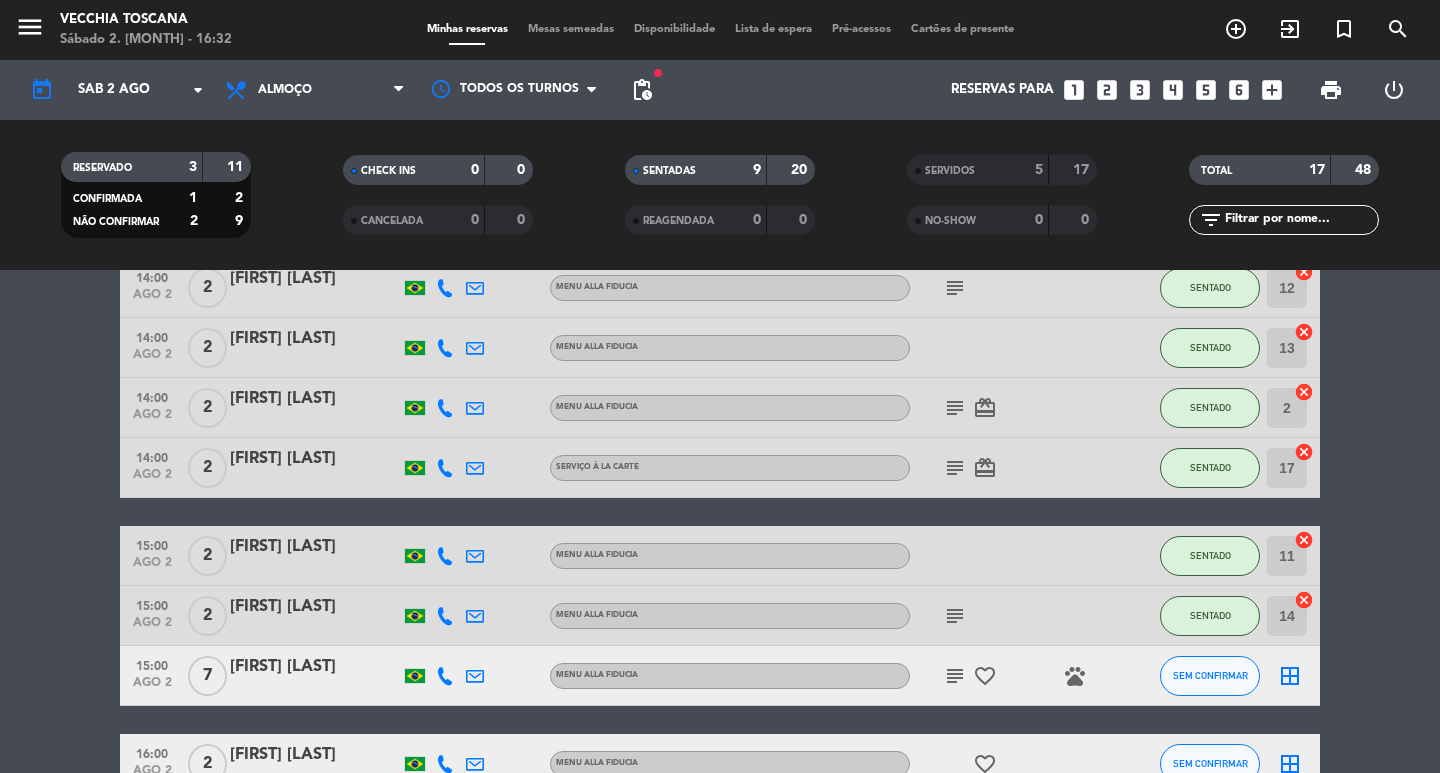 scroll, scrollTop: 440, scrollLeft: 0, axis: vertical 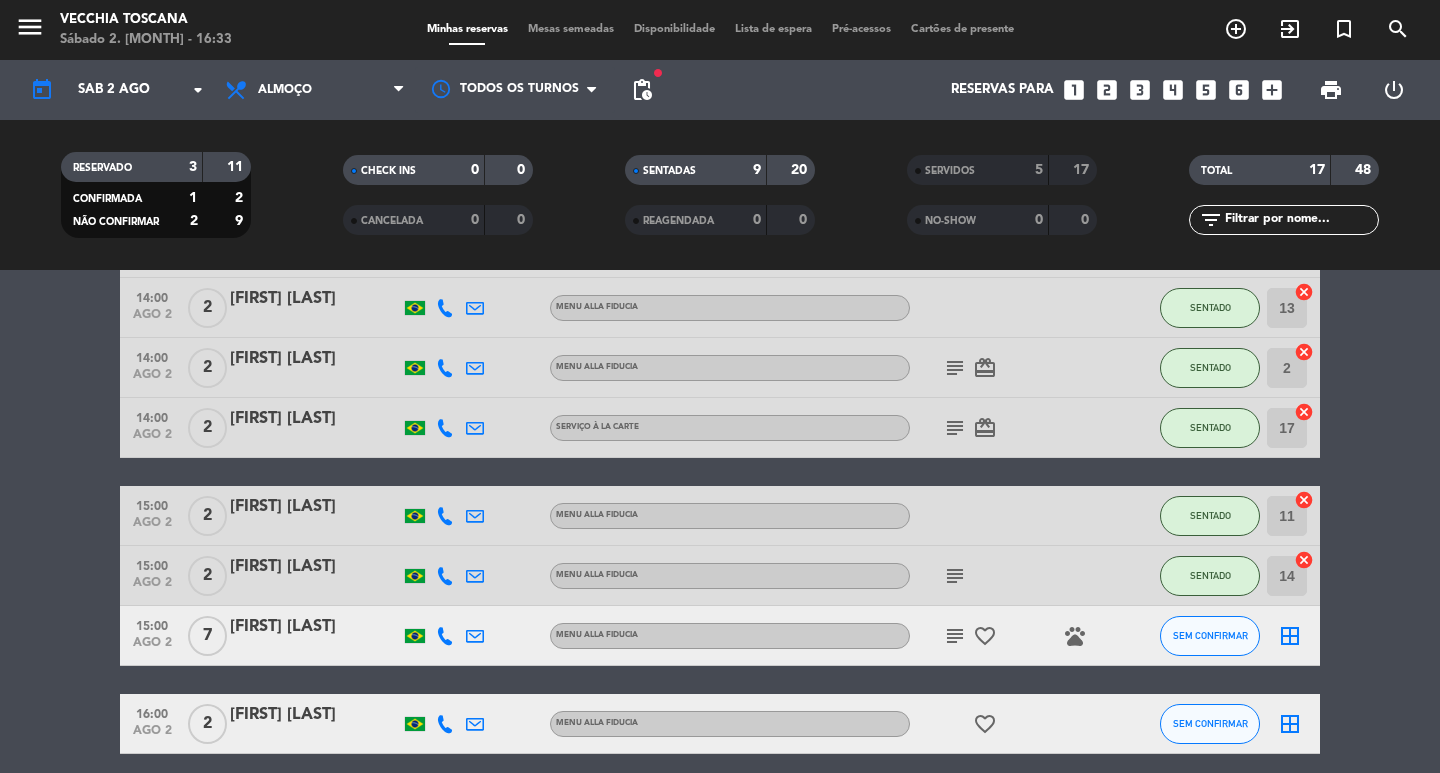 click on "13:00   ago 2   4   [FIRST] [LAST]   Serviço à la carte  subject  SENTADO 16  cancel   13:00   ago 2   2   [FIRST] [LAST]   Menu alla Fiducia , BRL R$420  subject   card_giftcard  SENTADO 6  cancel   13:00   ago 2   2   [FIRST] [LAST]   Serviço à la carte , BRL 420  favorite_border  CONFIRMADA  border_all   13:55   ago 2   2   [FIRST]   exit_to_app  Nenhum menu atribuído SENTADO 5  cancel   14:00   ago 2   2   [FIRST] [LAST]   Menu alla Fiducia  subject  SENTADO 12  cancel   14:00   ago 2   2   [FIRST] [LAST]   Menu alla Fiducia SENTADO 13  cancel   14:00   ago 2   2   [FIRST] [LAST]   Menu alla Fiducia  subject   card_giftcard  SENTADO 2  cancel   14:00   ago 2   2   [FIRST] [LAST]   Serviço à la carte  subject   card_giftcard  SENTADO 17  cancel   15:00   ago 2   2   [FIRST] [LAST]   Menu alla Fiducia SENTADO 11  cancel   15:00   ago 2   2   [FIRST] [LAST]   Menu alla Fiducia  subject  SENTADO 14  cancel   15:00   ago 2   7   [FIRST] [LAST]   Menu alla Fiducia  subject   pets   2" 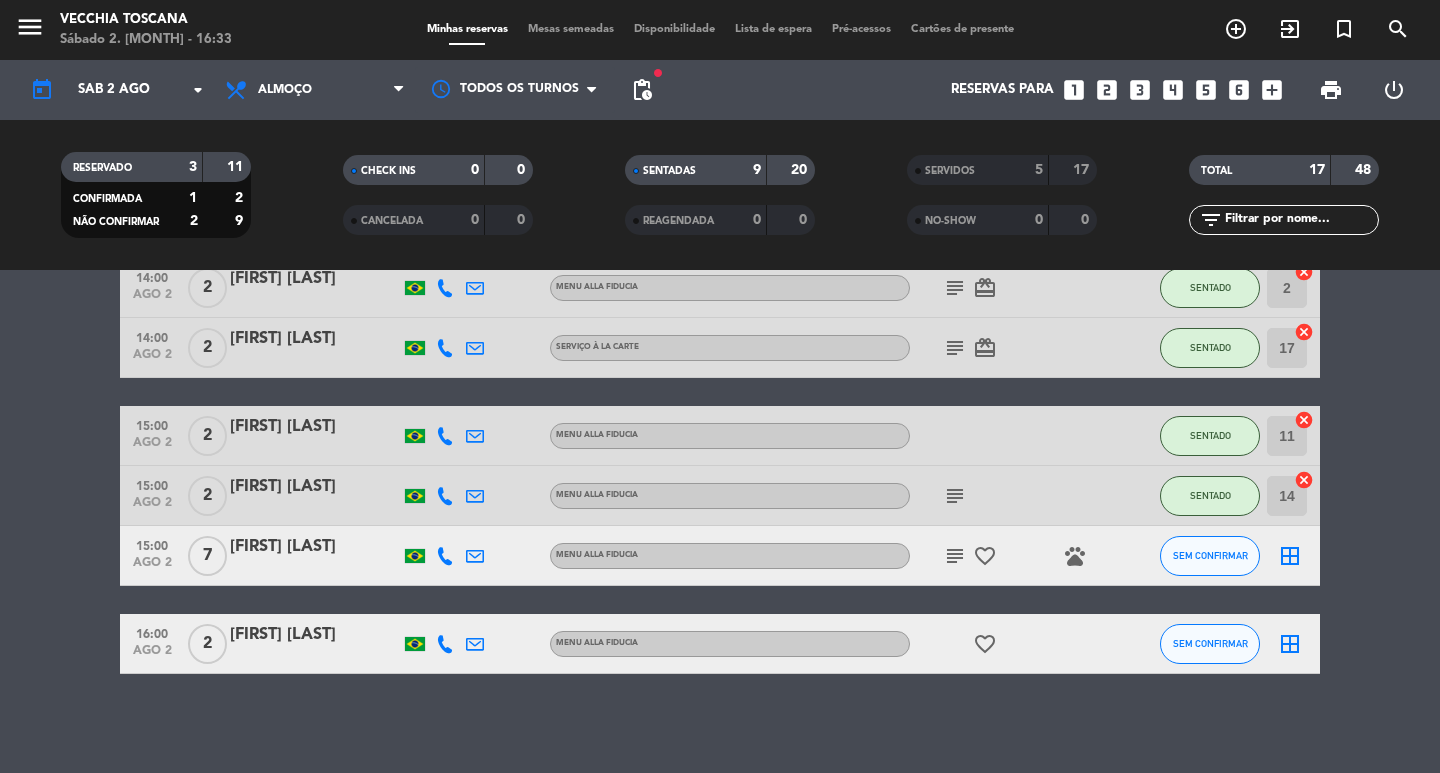 scroll, scrollTop: 521, scrollLeft: 0, axis: vertical 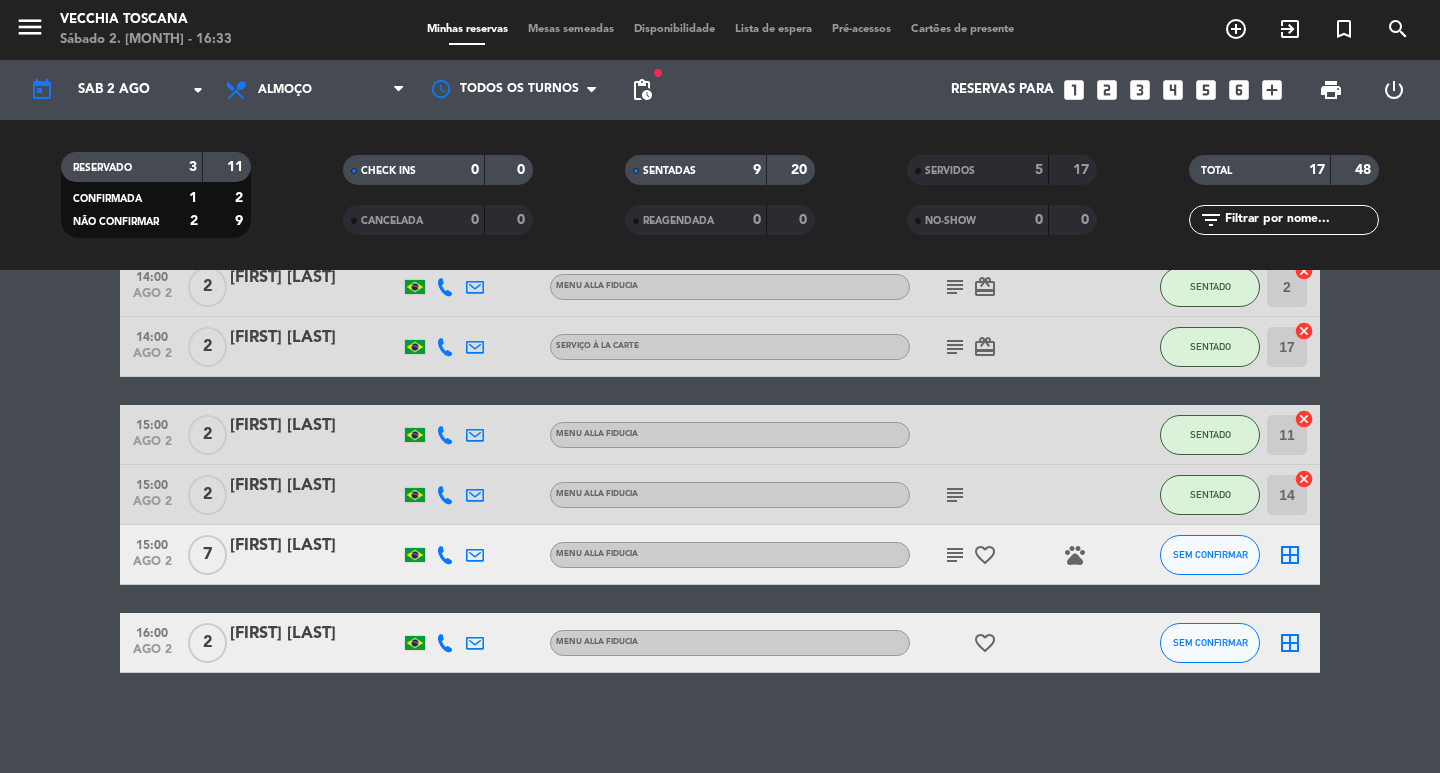 click on "subject" 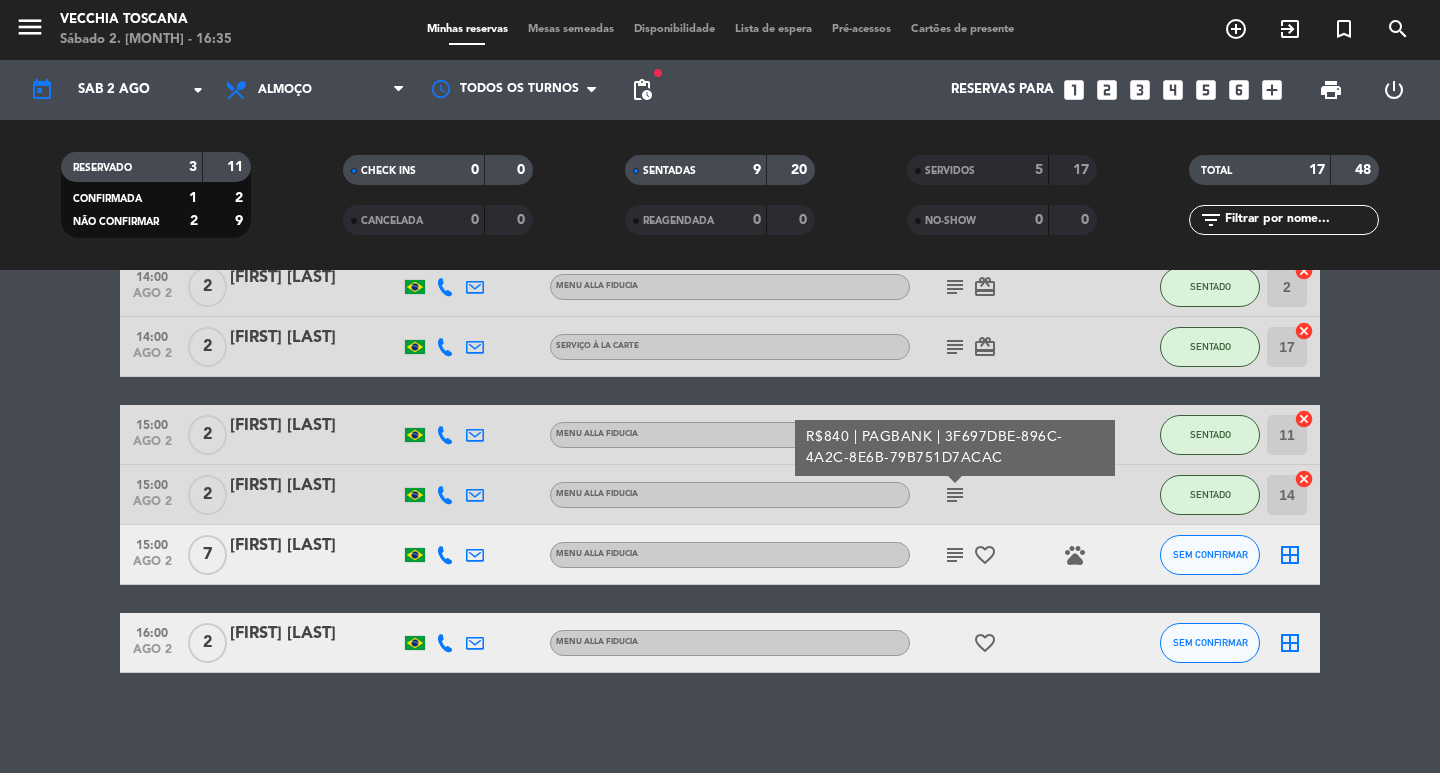 click on "13:00   ago 2   4   [FIRST] [LAST]   Serviço à la carte  subject  SENTADO 16  cancel   13:00   ago 2   2   [FIRST] [LAST]   Menu alla Fiducia , BRL R$420  subject   card_giftcard  SENTADO 6  cancel   13:00   ago 2   2   [FIRST] [LAST]   Serviço à la carte , BRL 420  favorite_border  CONFIRMADA  border_all   13:55   ago 2   2   [FIRST]   exit_to_app  Nenhum menu atribuído SENTADO 5  cancel   14:00   ago 2   2   [FIRST] [LAST]   Menu alla Fiducia  subject  SENTADO 12  cancel   14:00   ago 2   2   [FIRST] [LAST]   Menu alla Fiducia SENTADO 13  cancel   14:00   ago 2   2   [FIRST] [LAST]   Menu alla Fiducia  subject   card_giftcard  SENTADO 2  cancel   14:00   ago 2   2   [FIRST] [LAST]   Serviço à la carte  subject   card_giftcard  SENTADO 17  cancel   15:00   ago 2   2   [FIRST] [LAST]   Menu alla Fiducia SENTADO 11  cancel   15:00   ago 2   2   [FIRST] [LAST]   Menu alla Fiducia  subject  R$840 | PAGBANK | 3F697DBE-896C-4A2C-8E6B-79B751D7ACAC SENTADO 14  cancel   15:00   ago 2   7" 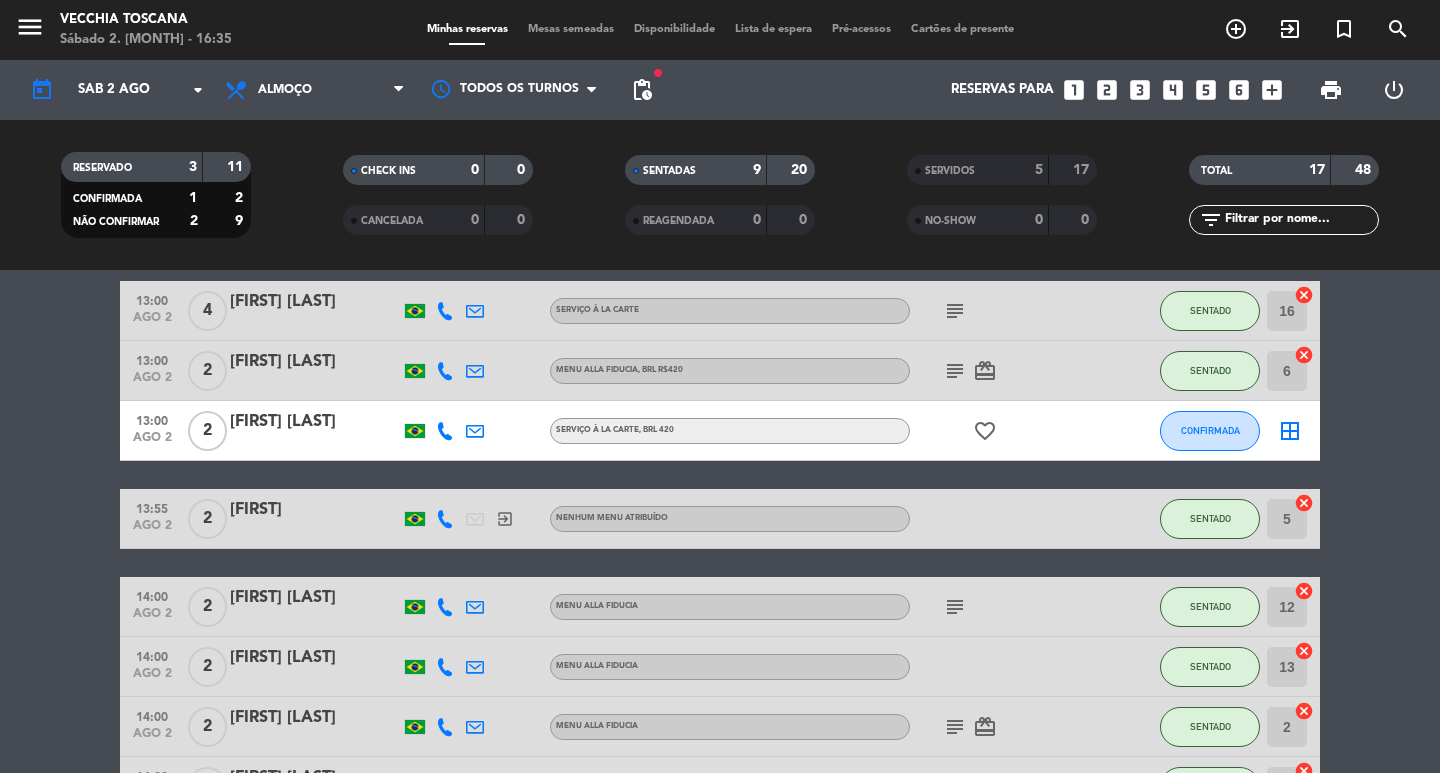 scroll, scrollTop: 41, scrollLeft: 0, axis: vertical 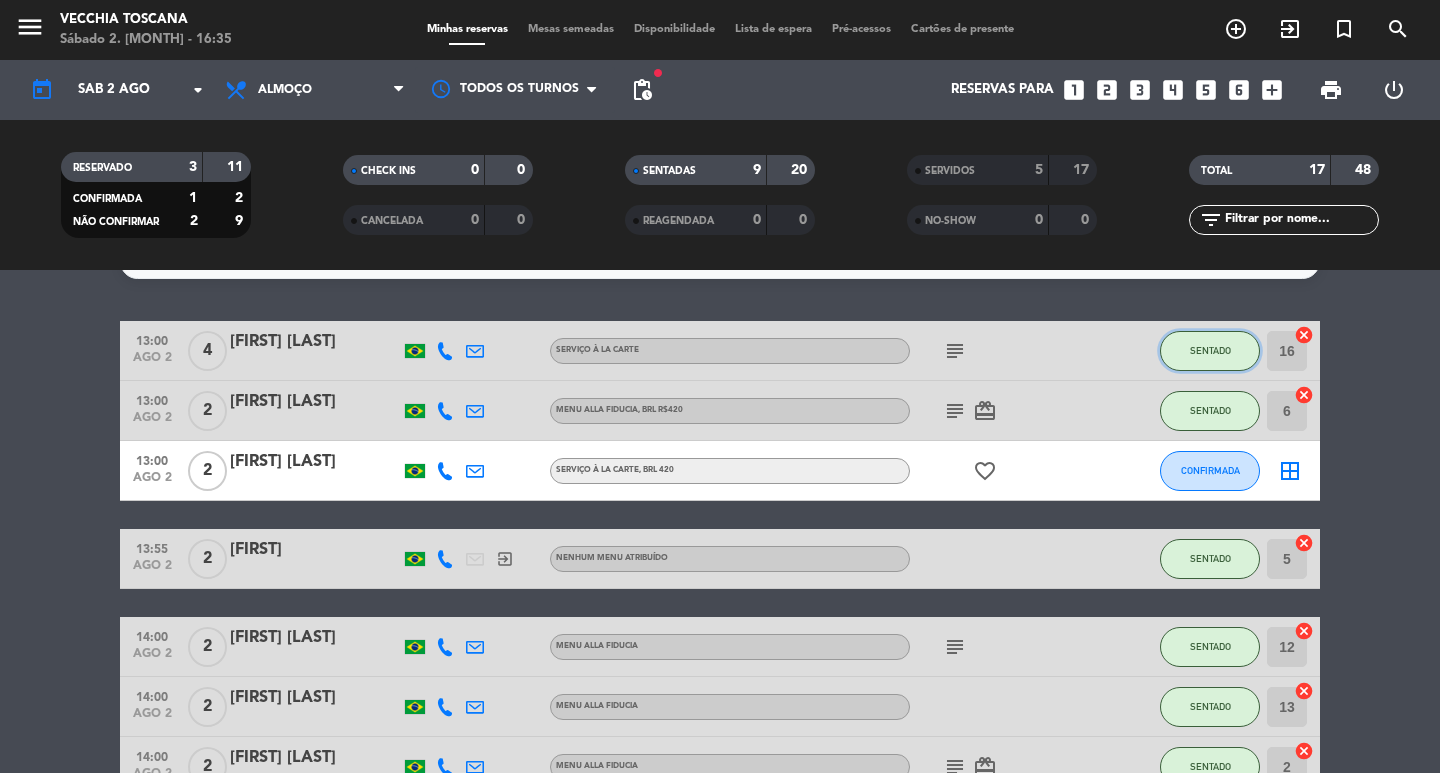 click on "SENTADO" 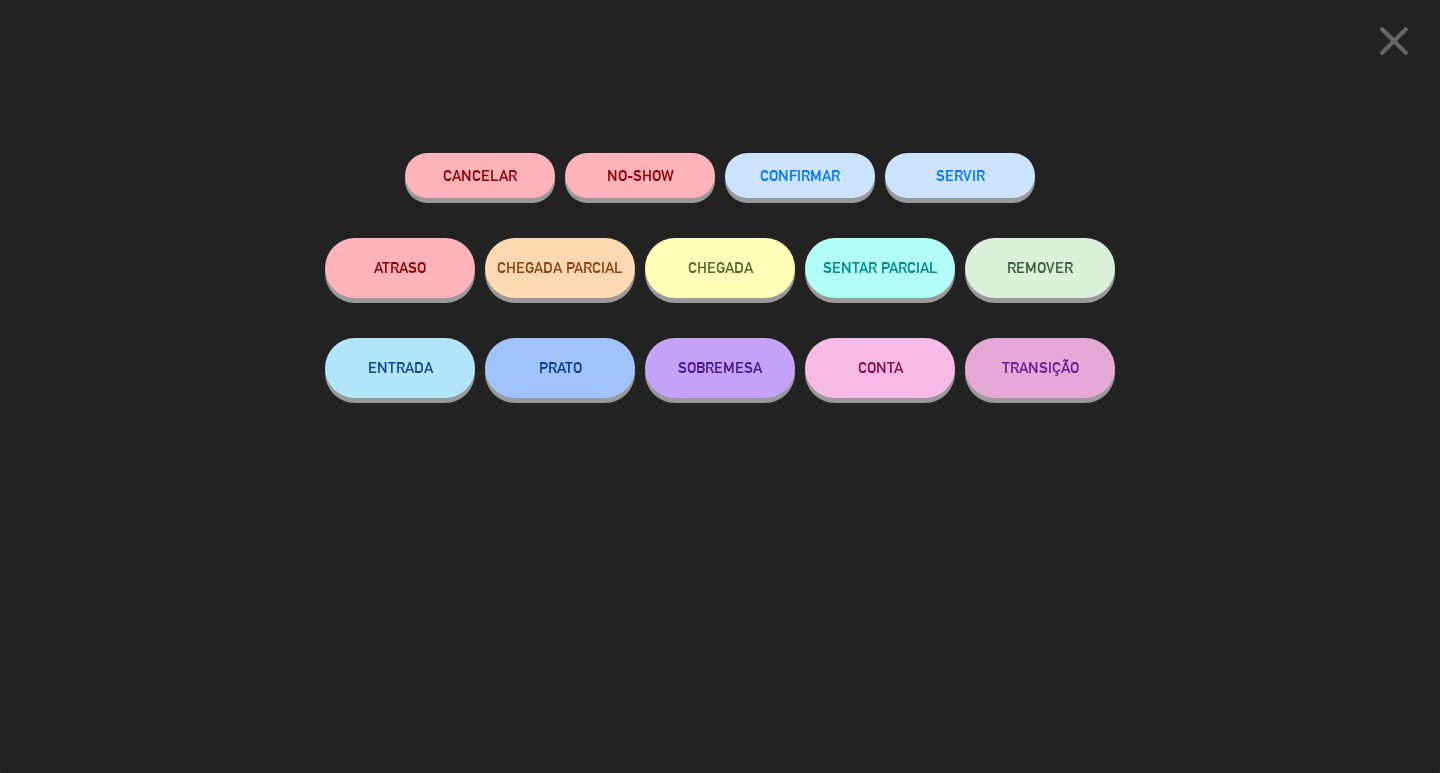 click on "SERVIR" 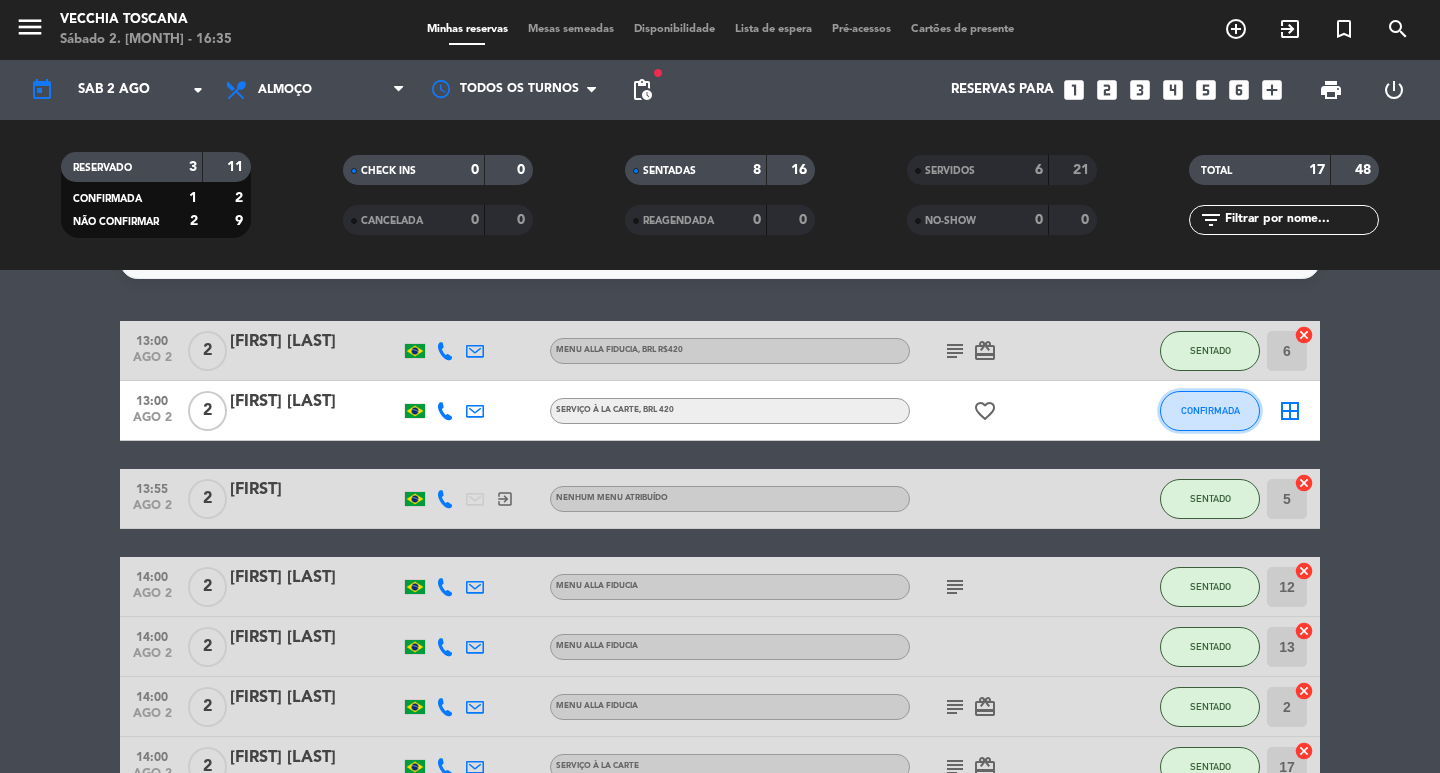 click on "CONFIRMADA" 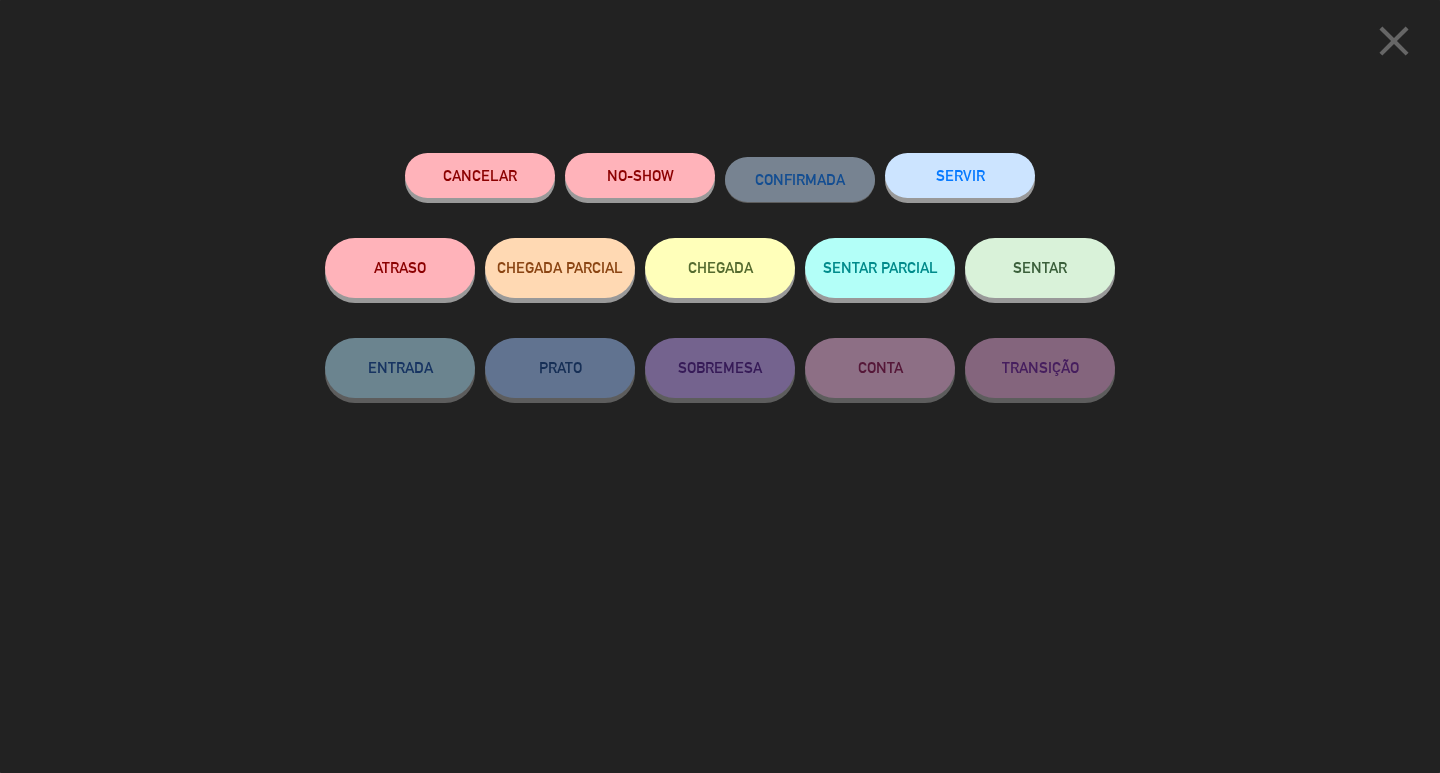 click on "NO-SHOW" 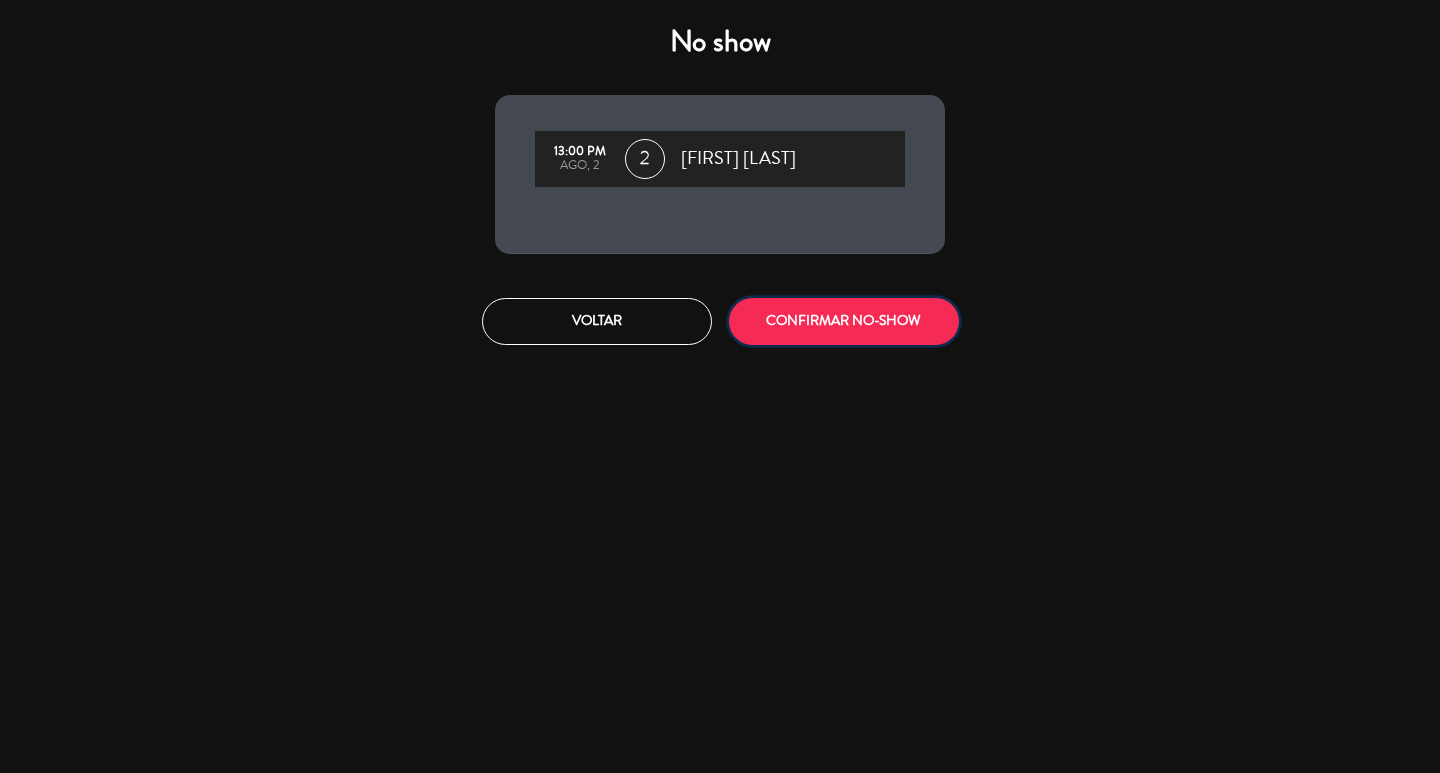 click on "CONFIRMAR NO-SHOW" 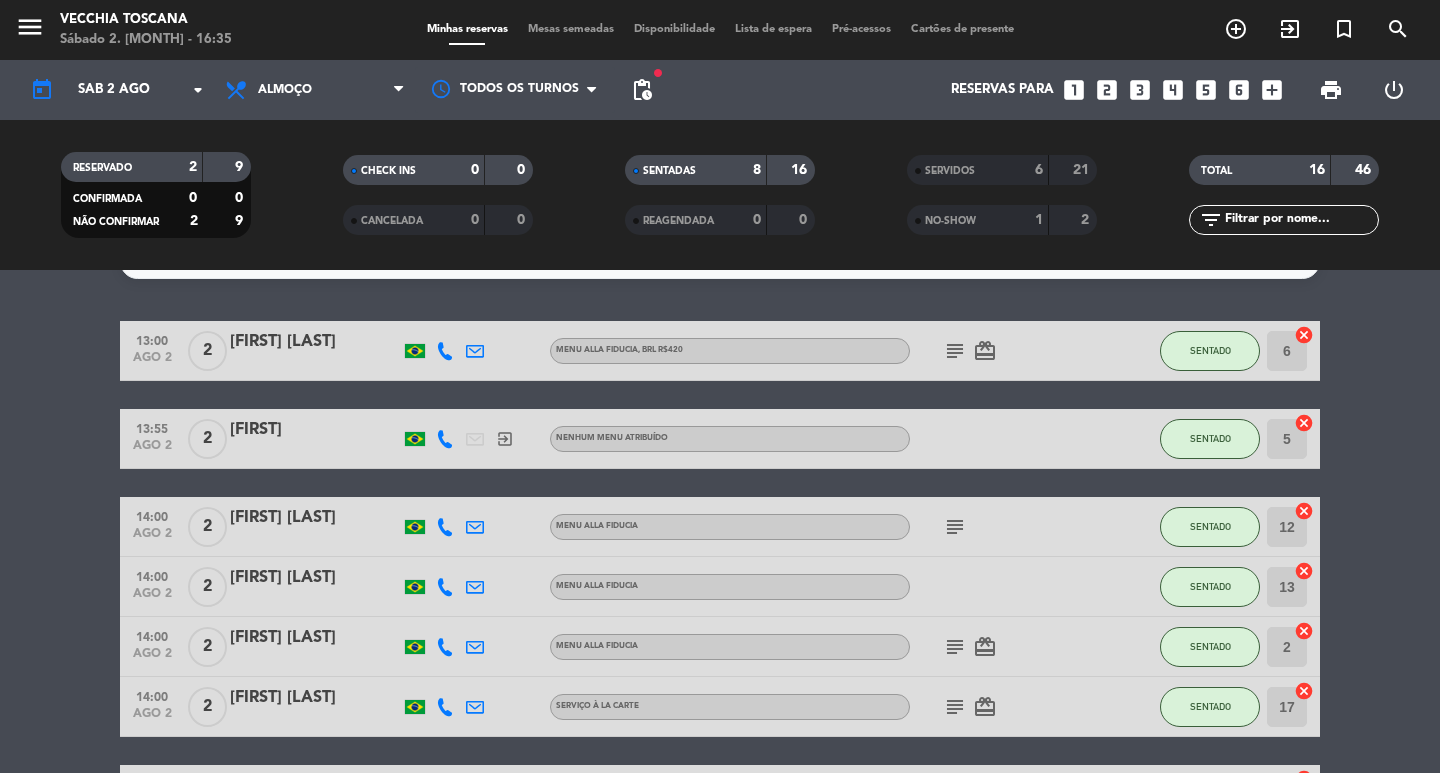 click on "13:00   ago 2   2   [FIRST] [LAST]   Menu alla Fiducia , BRL R$420  subject   card_giftcard  SENTADO 6  cancel   13:55   ago 2   2   [FIRST]   exit_to_app  Nenhum menu atribuído SENTADO 5  cancel   14:00   ago 2   2   [FIRST] [LAST]   Menu alla Fiducia  subject  SENTADO 12  cancel   14:00   ago 2   2   [FIRST] [LAST]   Menu alla Fiducia SENTADO 13  cancel   14:00   ago 2   2   [FIRST] [LAST]   Menu alla Fiducia  subject   card_giftcard  SENTADO 2  cancel   14:00   ago 2   2   [FIRST] [LAST]   Serviço à la carte  subject   card_giftcard  SENTADO 17  cancel   15:00   ago 2   2   [FIRST] [LAST]   Menu alla Fiducia SENTADO 11  cancel   15:00   ago 2   2   [FIRST] [LAST]   Menu alla Fiducia  subject  SENTADO 14  cancel   15:00   ago 2   7   [FIRST] [LAST]   Menu alla Fiducia  subject   pets  SEM CONFIRMAR  border_all   16:00   ago 2   2   [FIRST] [LAST]   Menu alla Fiducia  favorite_border  SEM CONFIRMAR  border_all" 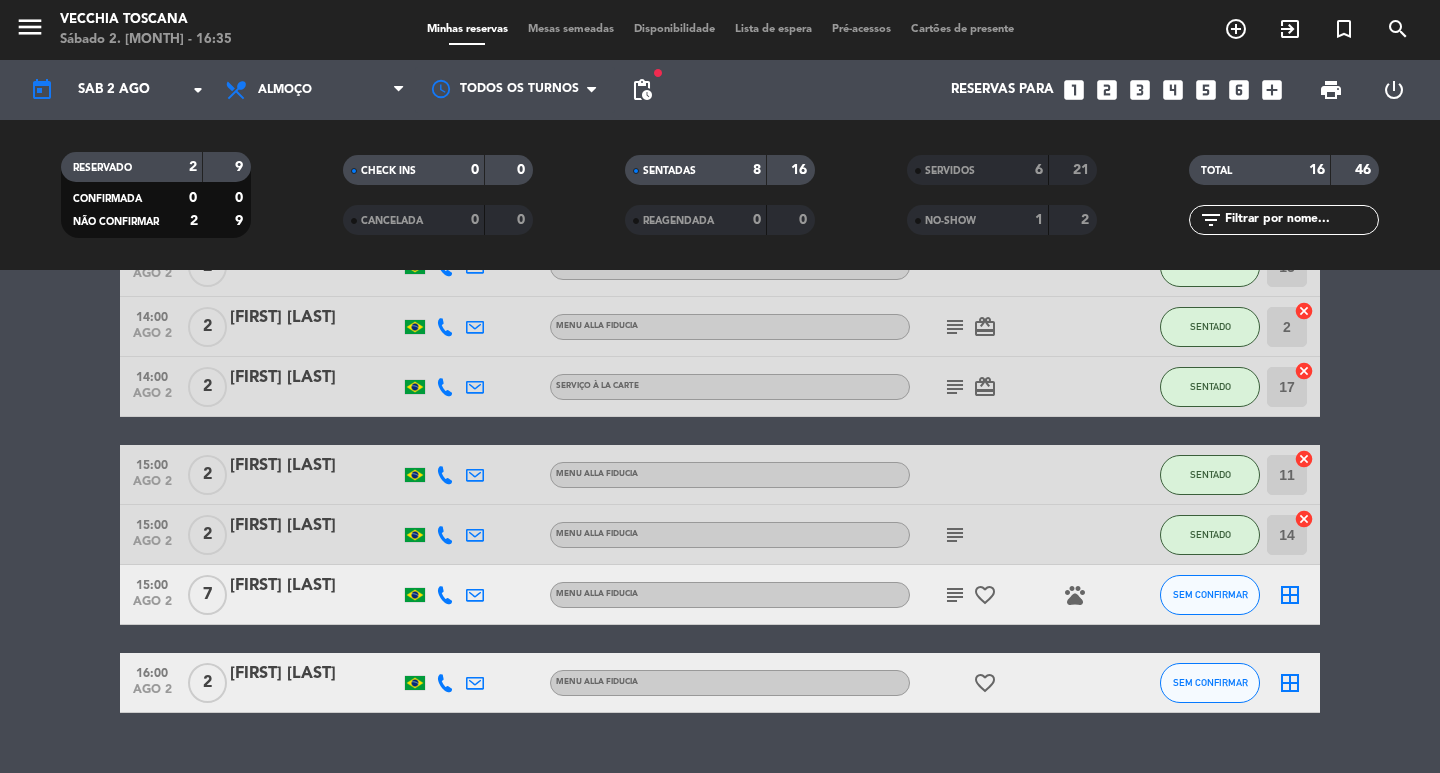 scroll, scrollTop: 401, scrollLeft: 0, axis: vertical 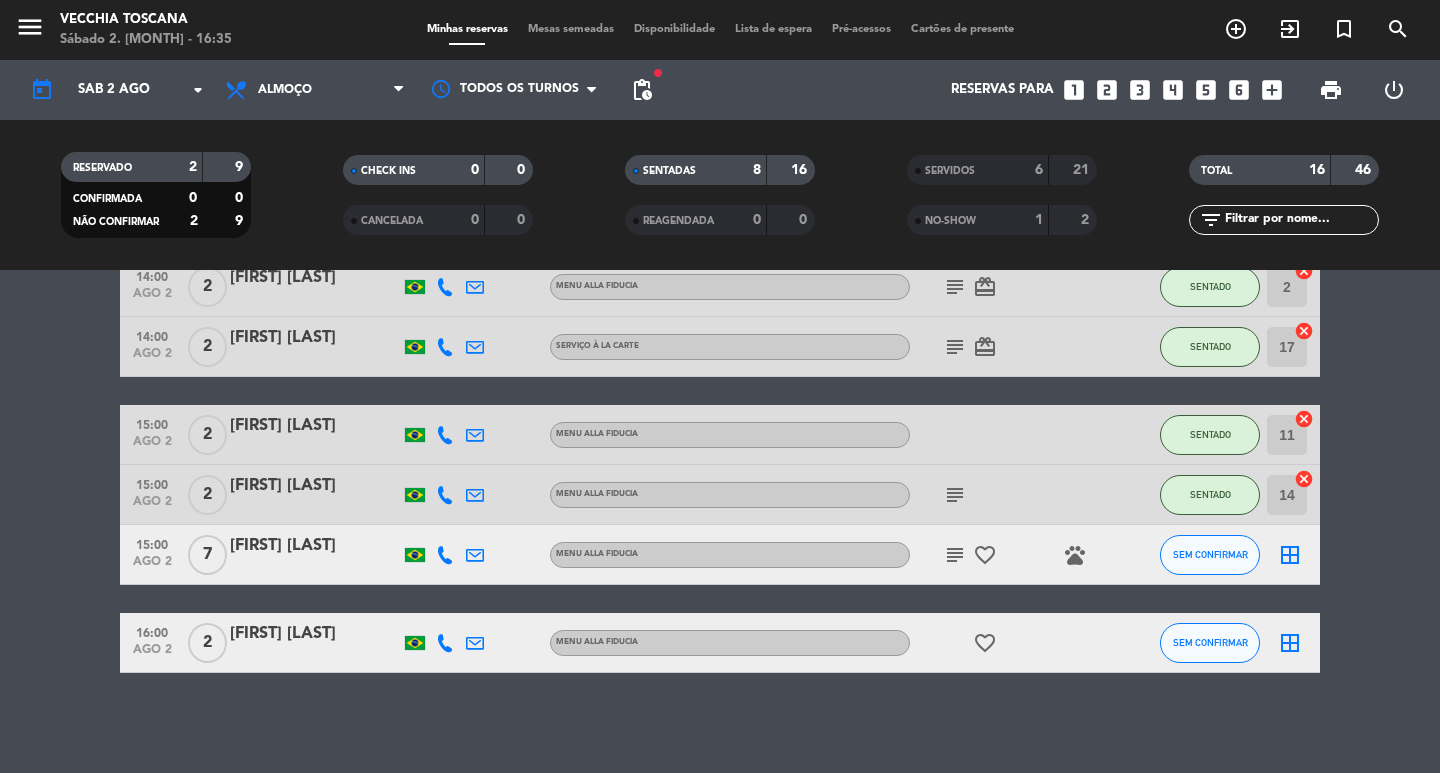 click on "subject" 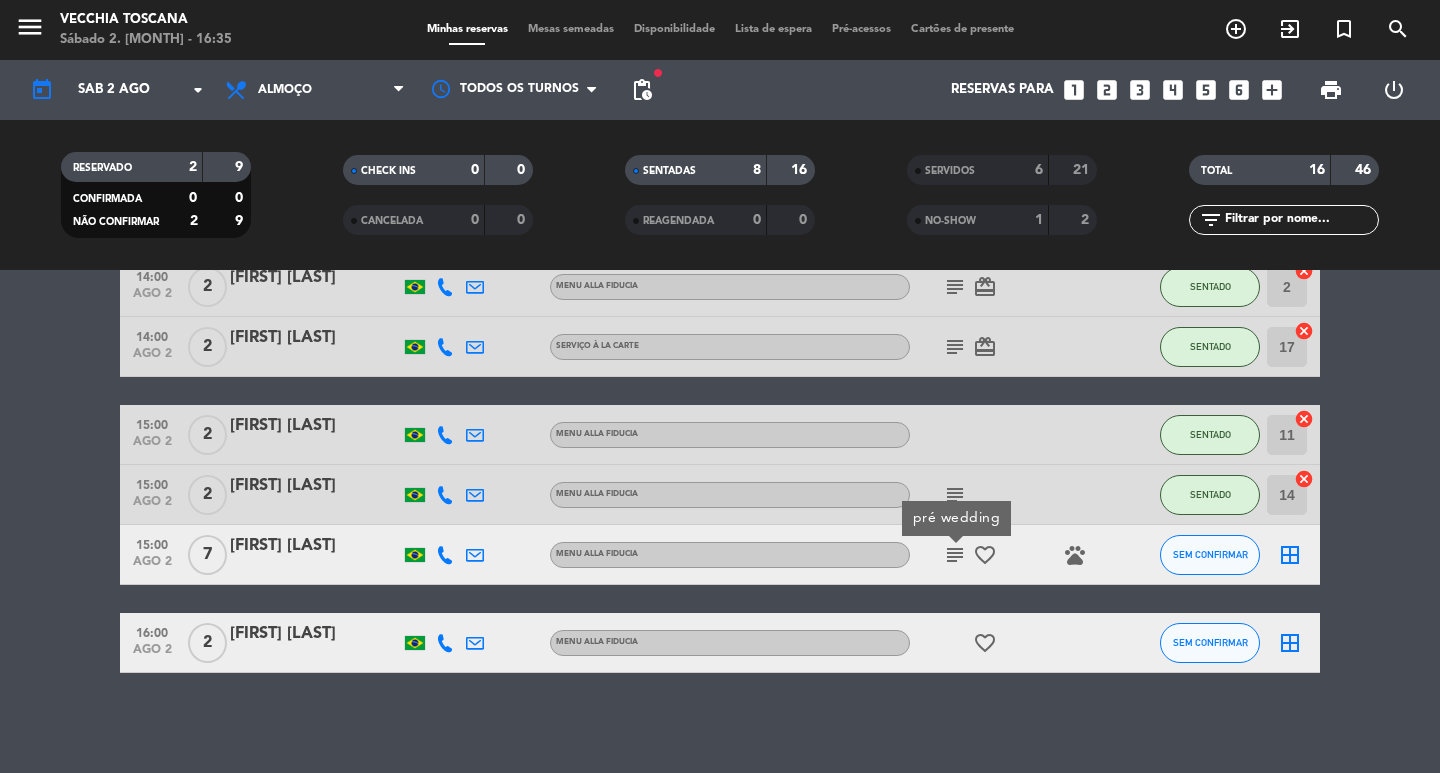 click on "favorite_border" 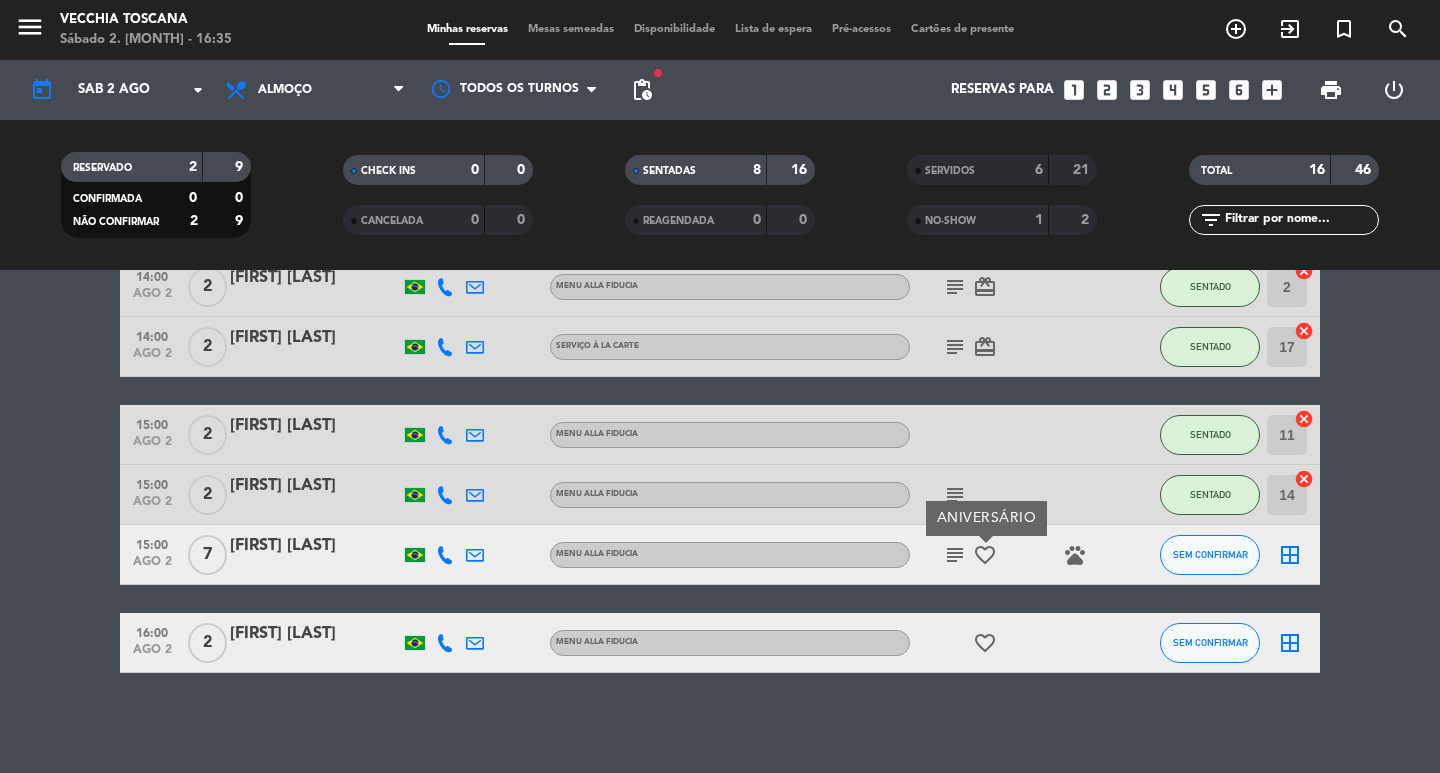 click on "pets" 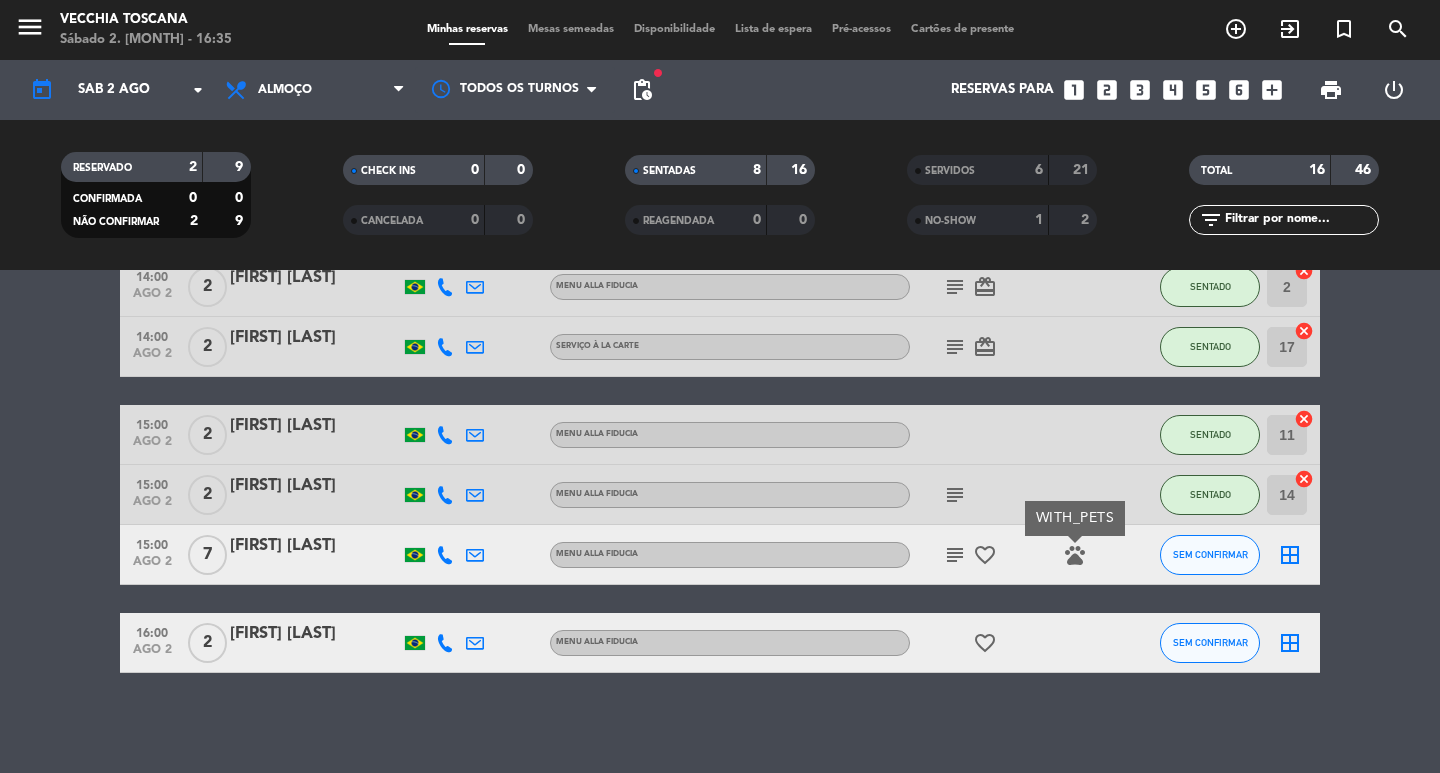 click 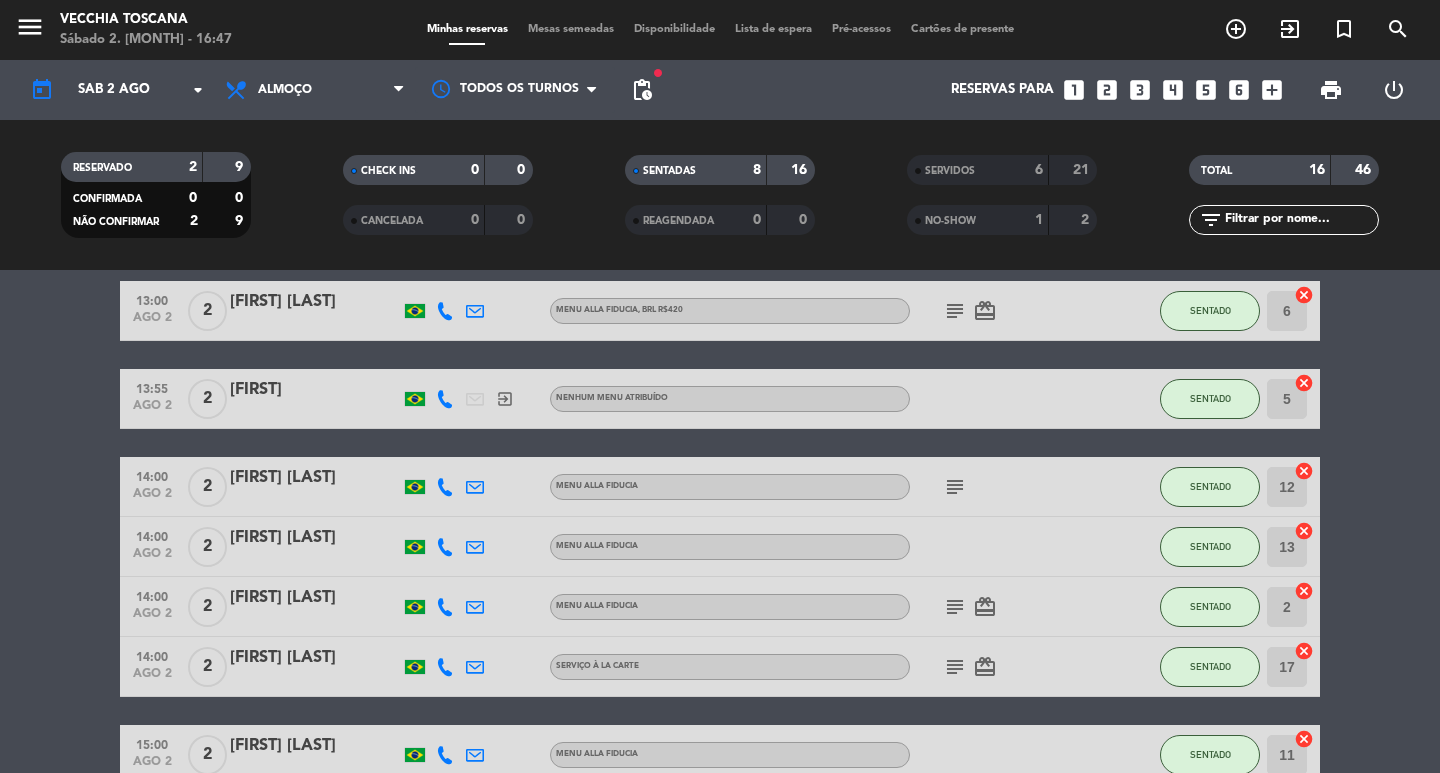 scroll, scrollTop: 41, scrollLeft: 0, axis: vertical 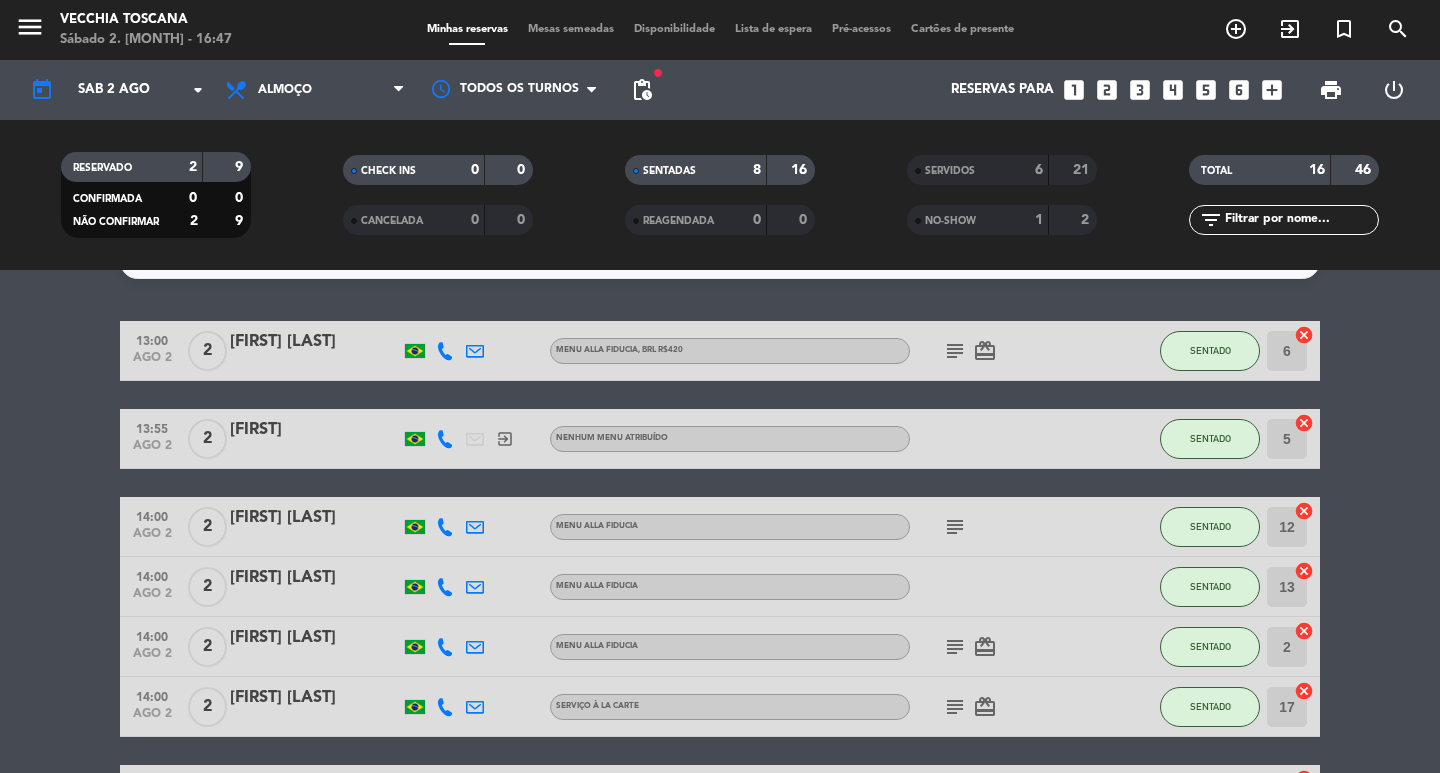 click on "subject" 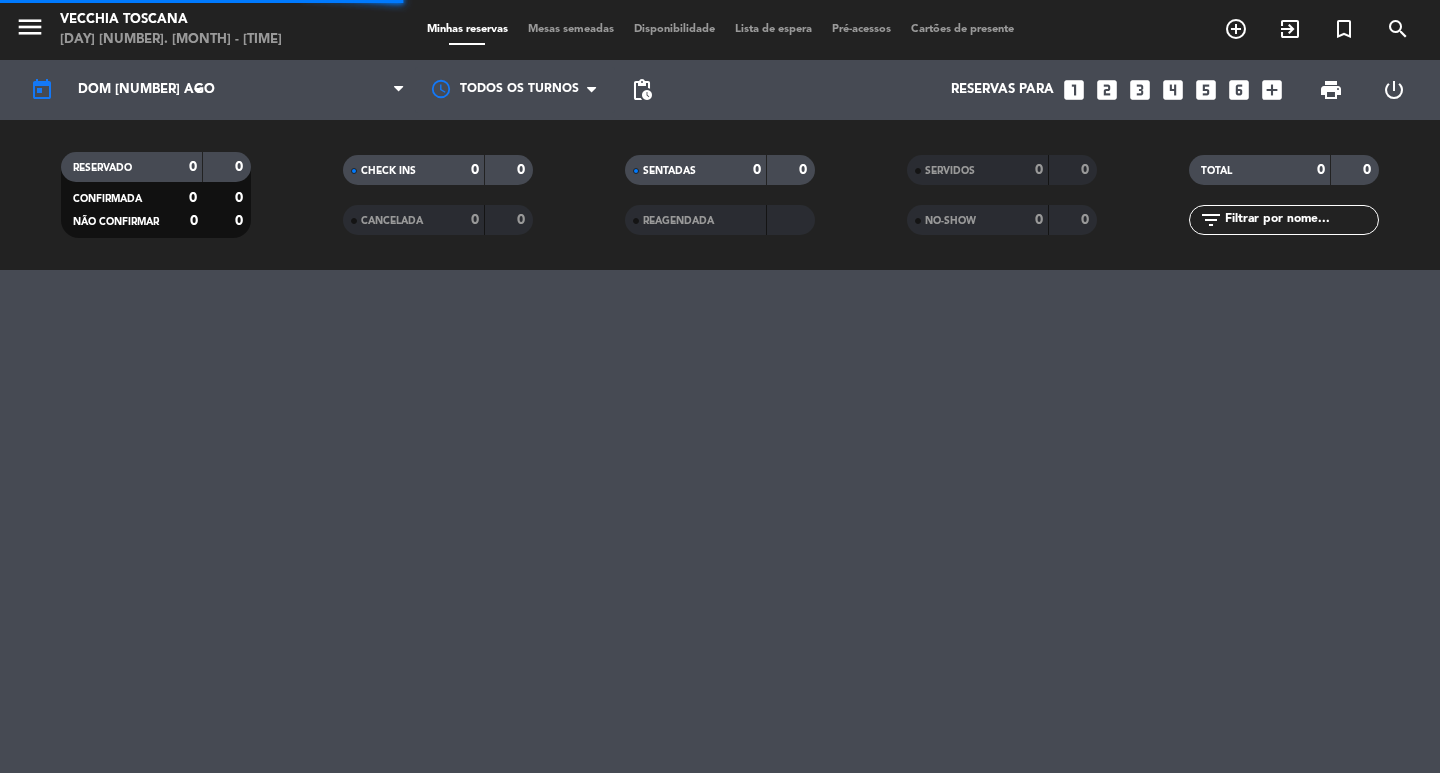 scroll, scrollTop: 0, scrollLeft: 0, axis: both 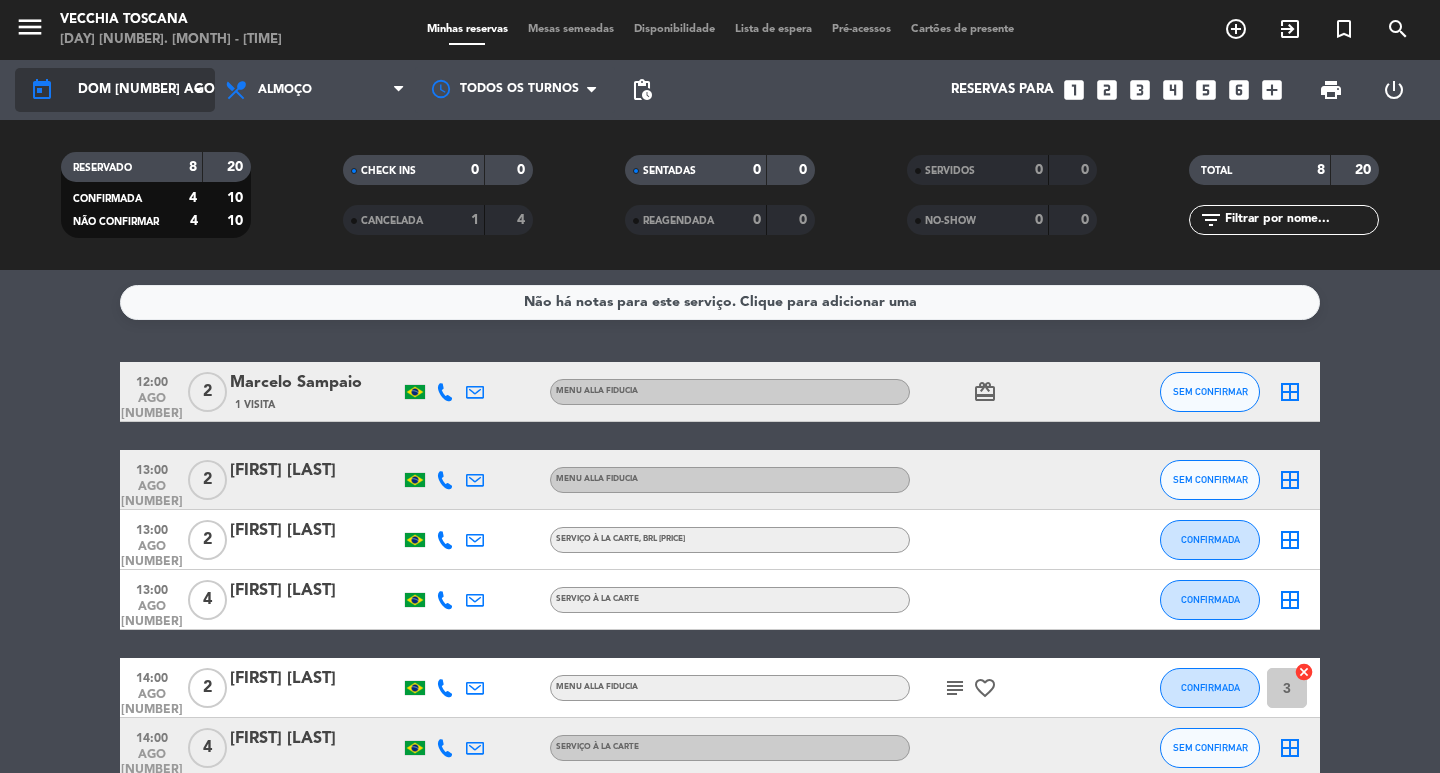 click on "Dom [NUMBER] ago" 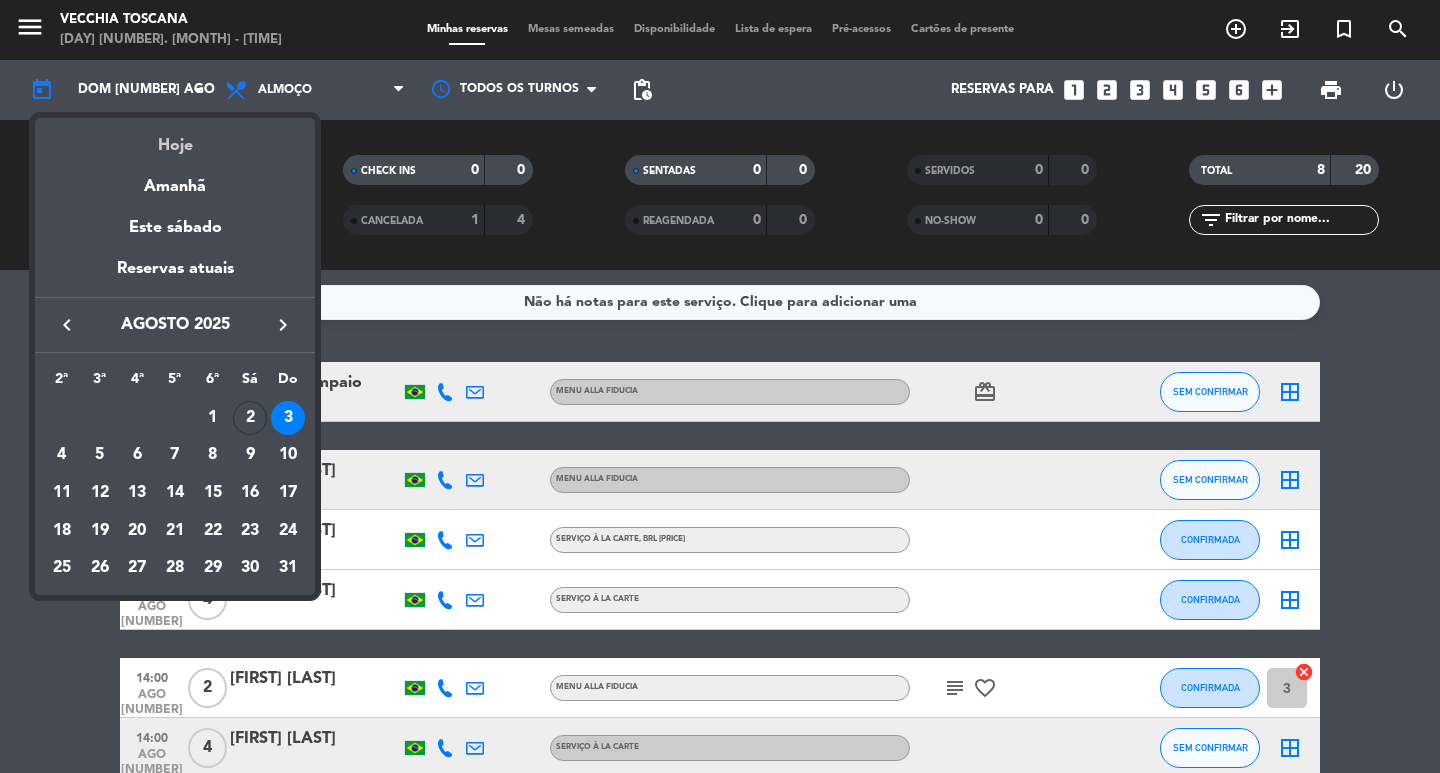 click on "Hoje" at bounding box center (175, 138) 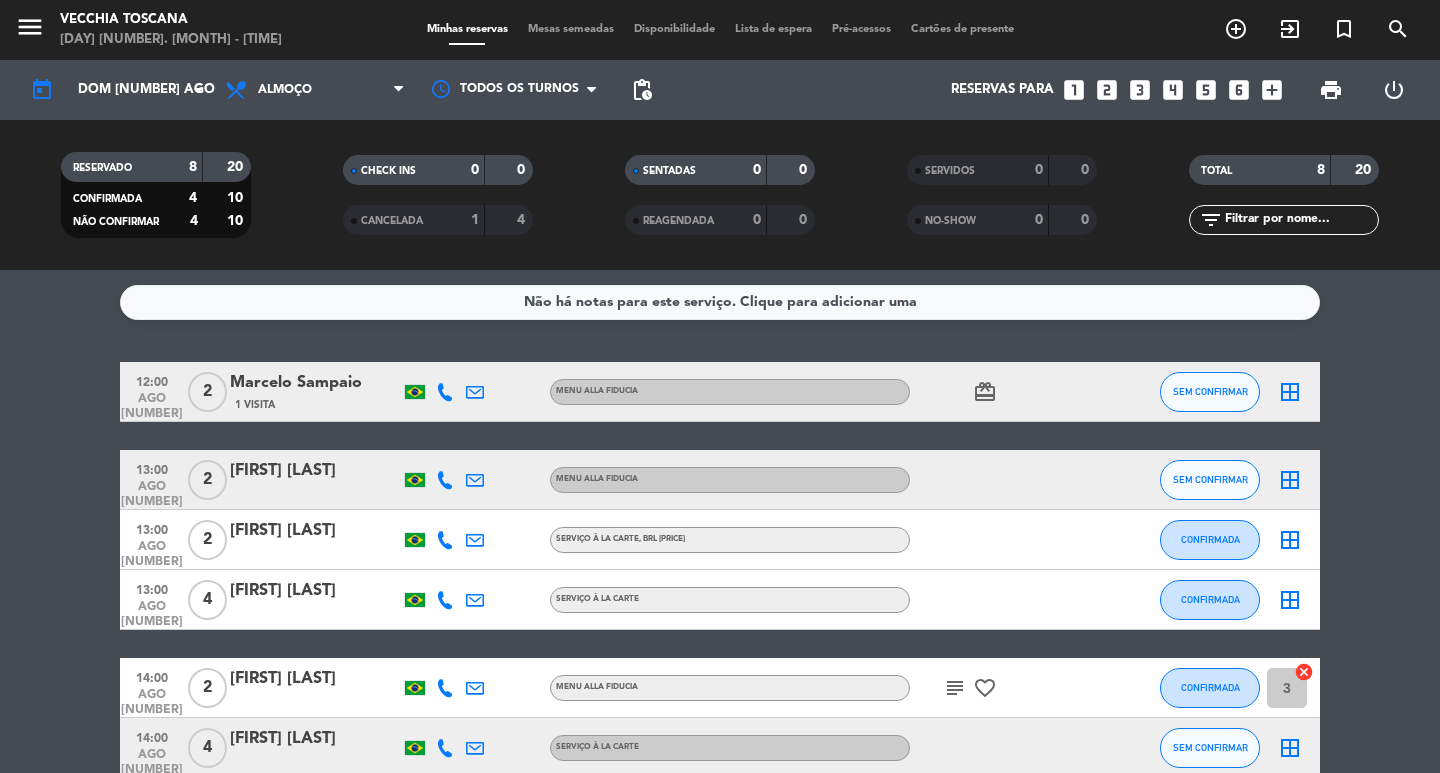 type on "[DAY] [NUMBER] ago" 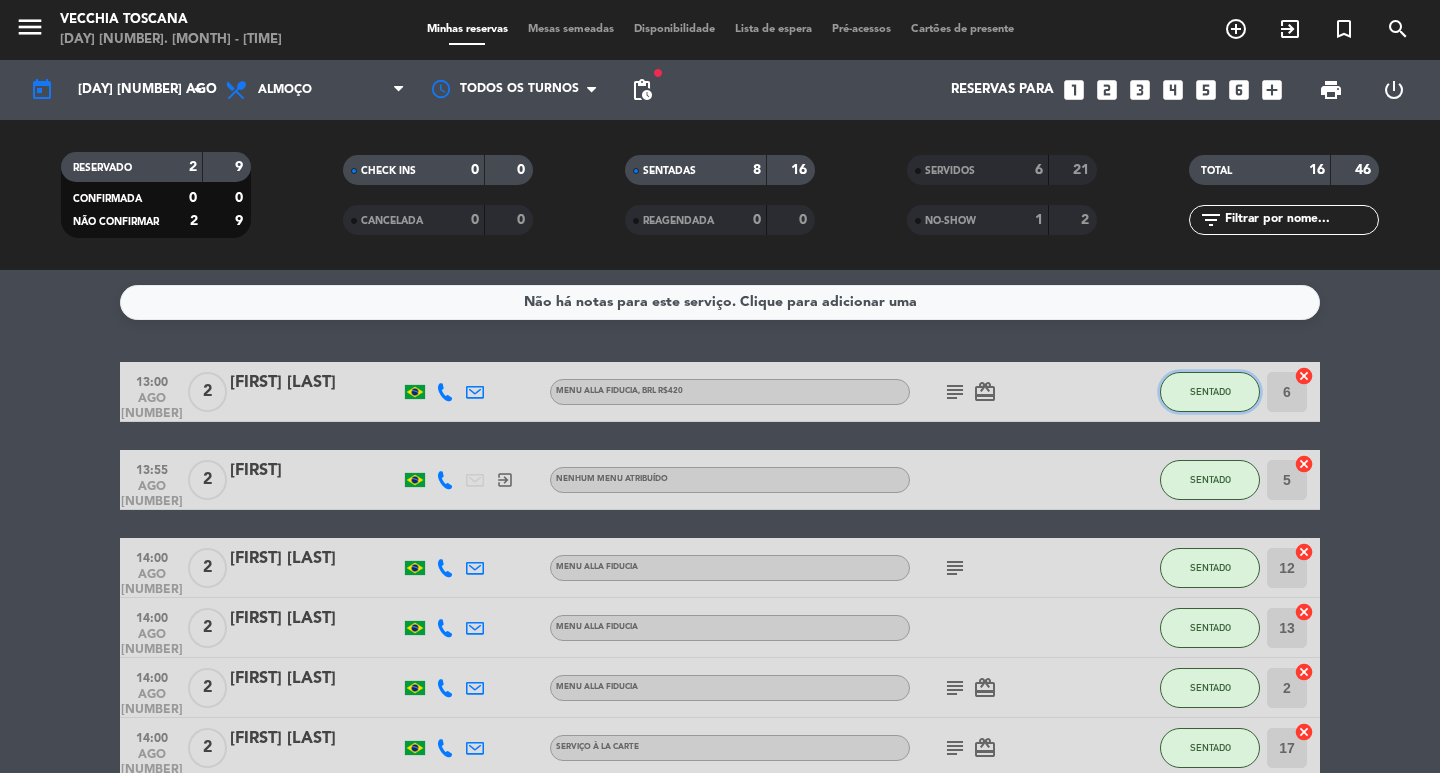click on "SENTADO" 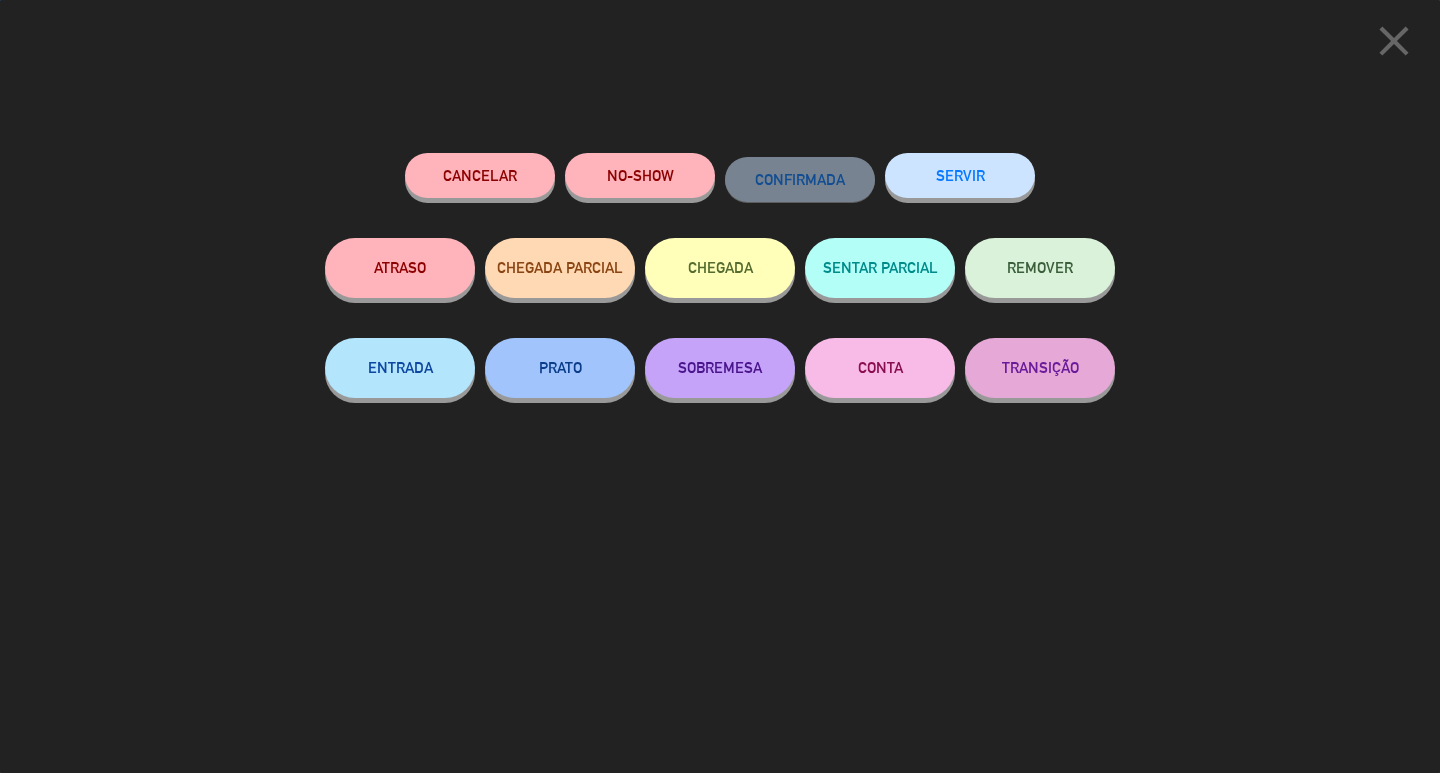 click on "SERVIR" 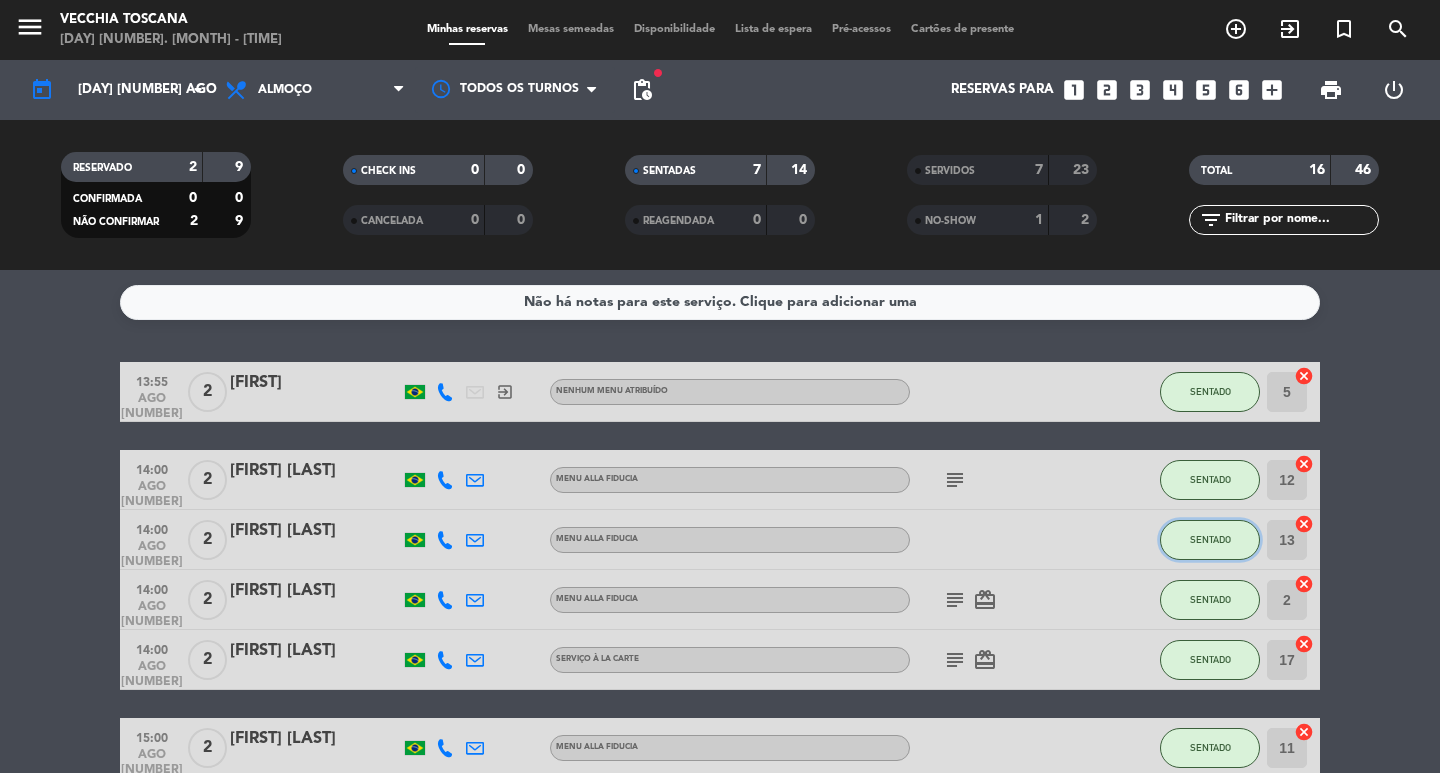 click on "SENTADO" 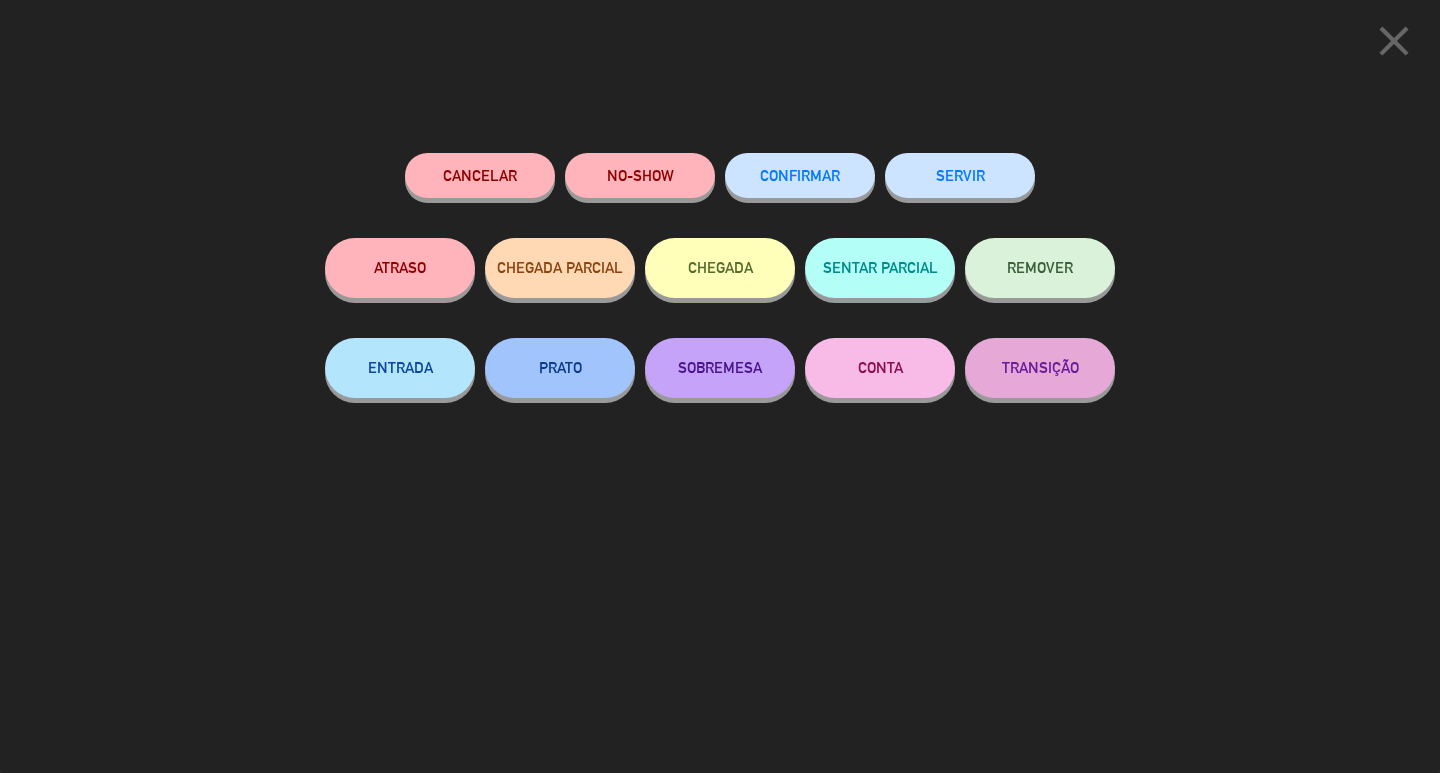 click on "SERVIR" 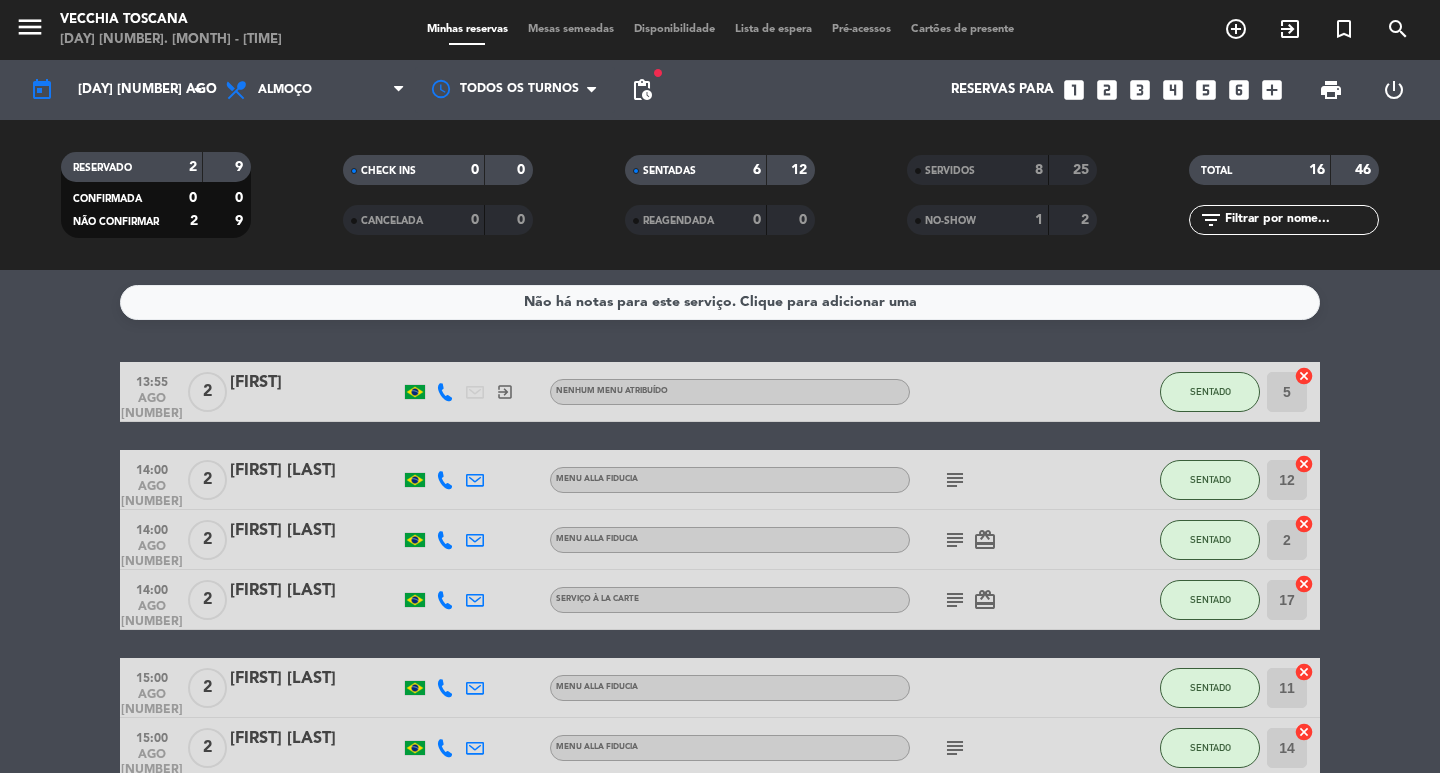 click 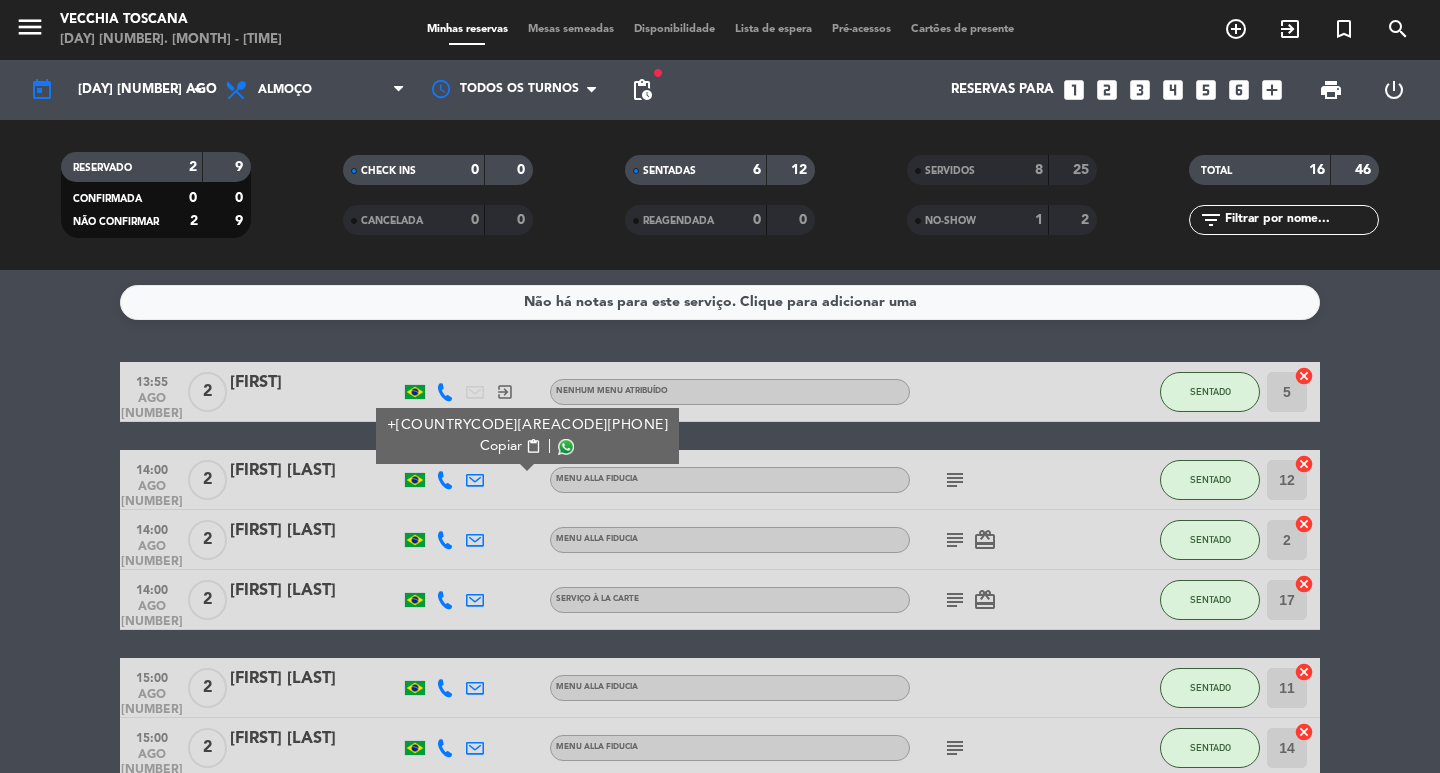 click on "[TIME]   ago [NUMBER]   [NUMBER]   [FIRST]   exit_to_app  Nenhum menu atribuído SENTADO [NUMBER]  cancel   [TIME]   ago [NUMBER]   [NUMBER]   [FIRST] [LAST]   + [COUNTRYCODE][AREACODE][PHONE]  Copiar content_paste |  Menu alla Fiducia  subject  SENTADO [NUMBER]  cancel   [TIME]   ago [NUMBER]   [NUMBER]   [FIRST] [LAST]   Menu alla Fiducia  subject   card_giftcard  SENTADO [NUMBER]  cancel   [TIME]   ago [NUMBER]   [NUMBER]   [FIRST] [LAST]   Serviço à la carte  subject   card_giftcard  SENTADO [NUMBER]  cancel   [TIME]   ago [NUMBER]   [NUMBER]   [FIRST] [LAST]   Menu alla Fiducia SENTADO [NUMBER]  cancel   [TIME]   ago [NUMBER]   [NUMBER]   [FIRST] [LAST]   Menu alla Fiducia  subject  SENTADO [NUMBER]  cancel   [TIME]   ago [NUMBER]   [NUMBER]   [FIRST] [LAST]   Menu alla Fiducia  subject   favorite_border   pets  SEM CONFIRMAR  border_all   [TIME]   ago [NUMBER]   [NUMBER]   [FIRST] [LAST]   Menu alla Fiducia  favorite_border  SEM CONFIRMAR  border_all" 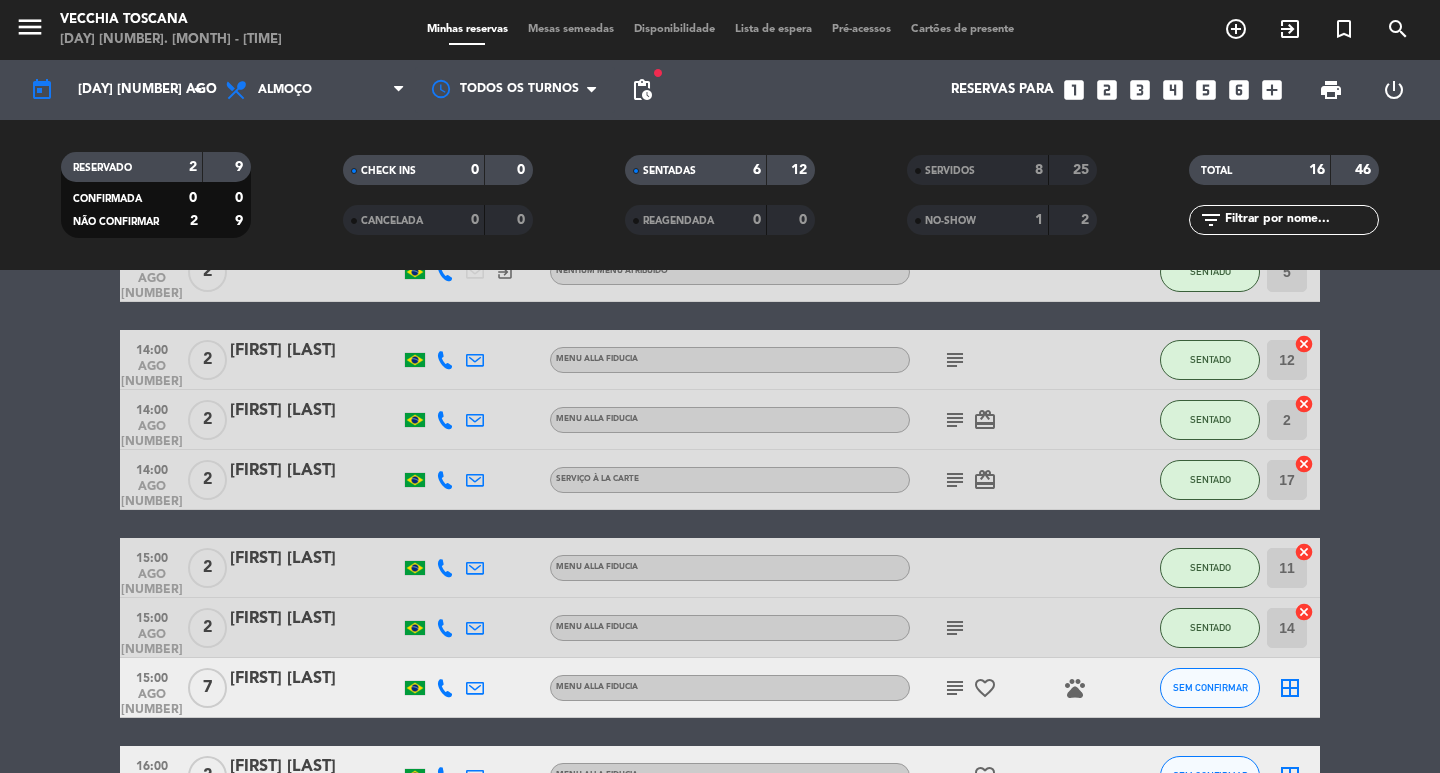 scroll, scrollTop: 160, scrollLeft: 0, axis: vertical 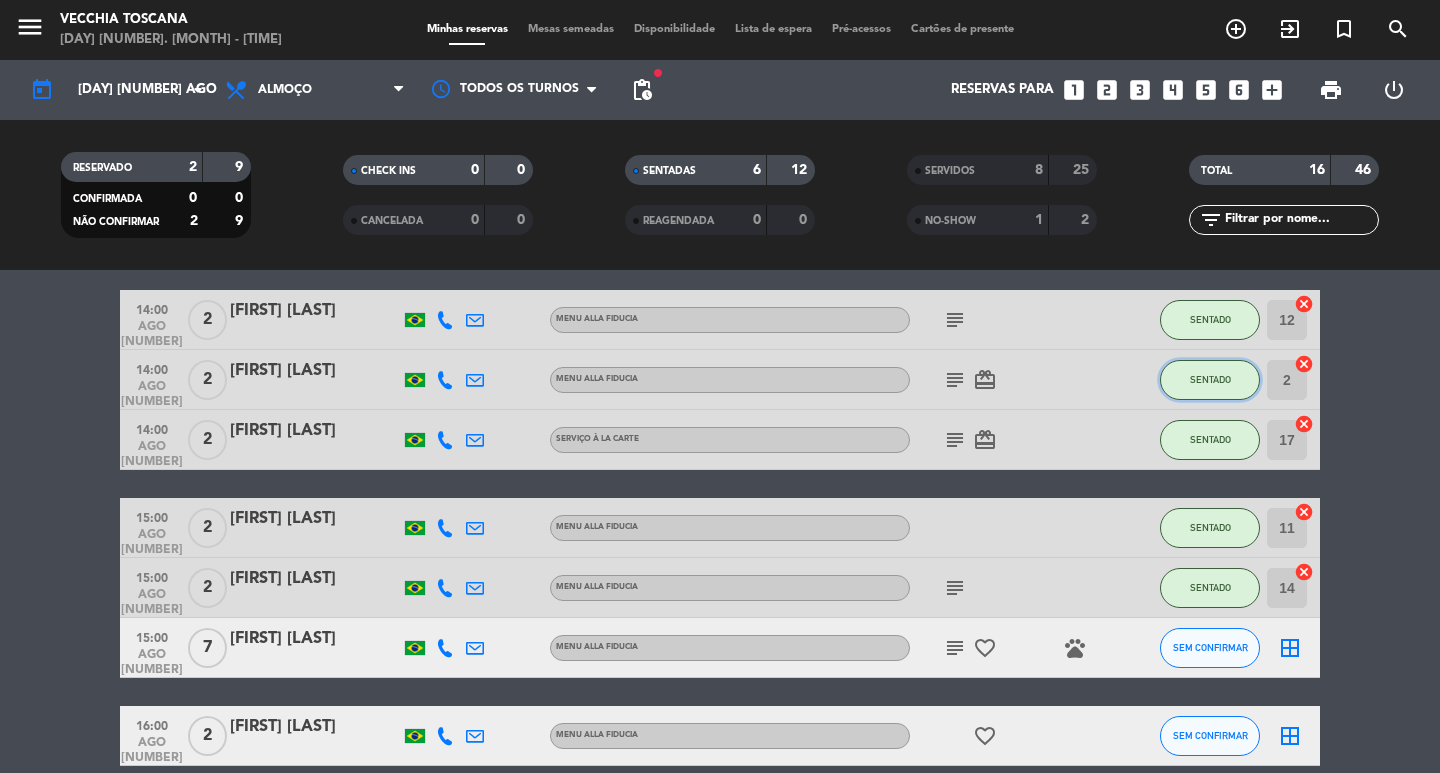 click on "SENTADO" 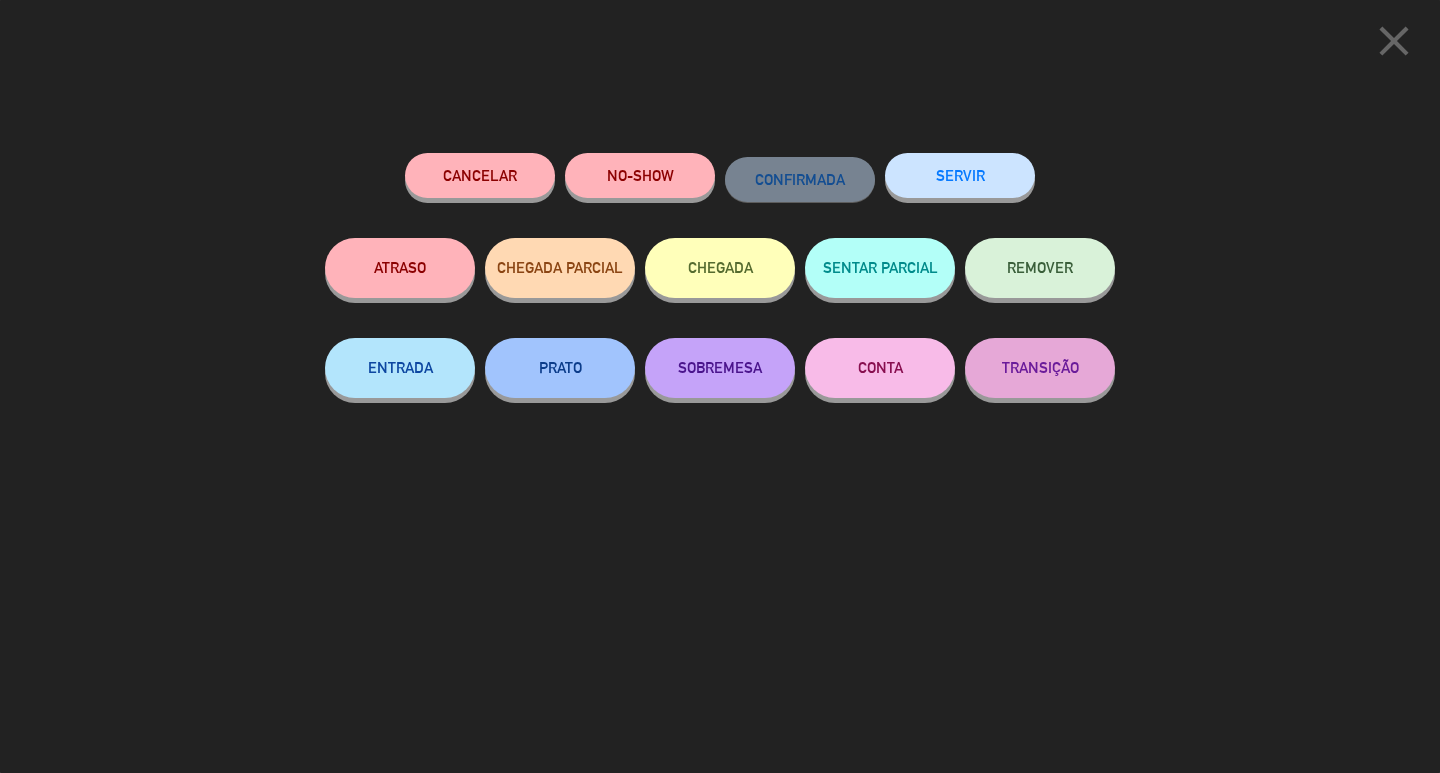 click on "SERVIR" 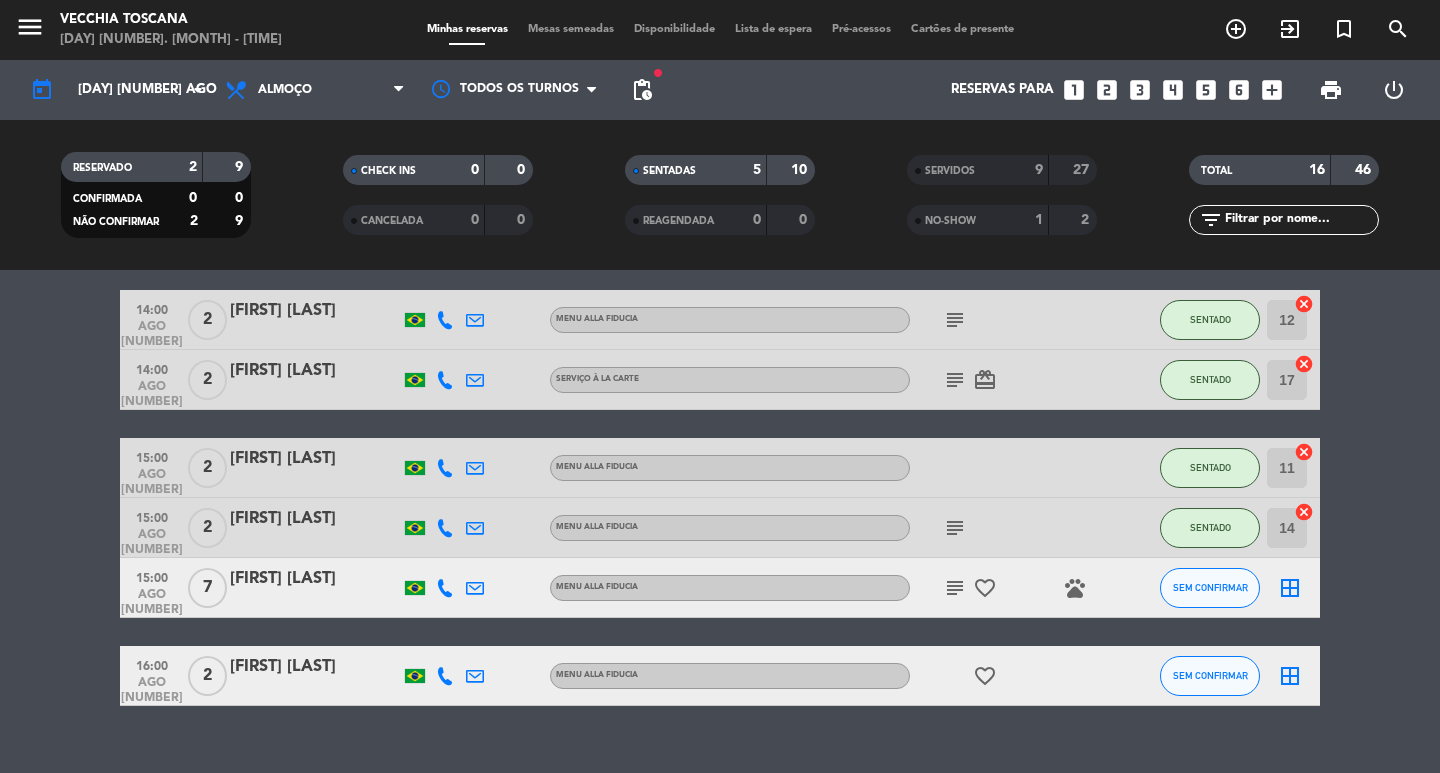 click on "subject" 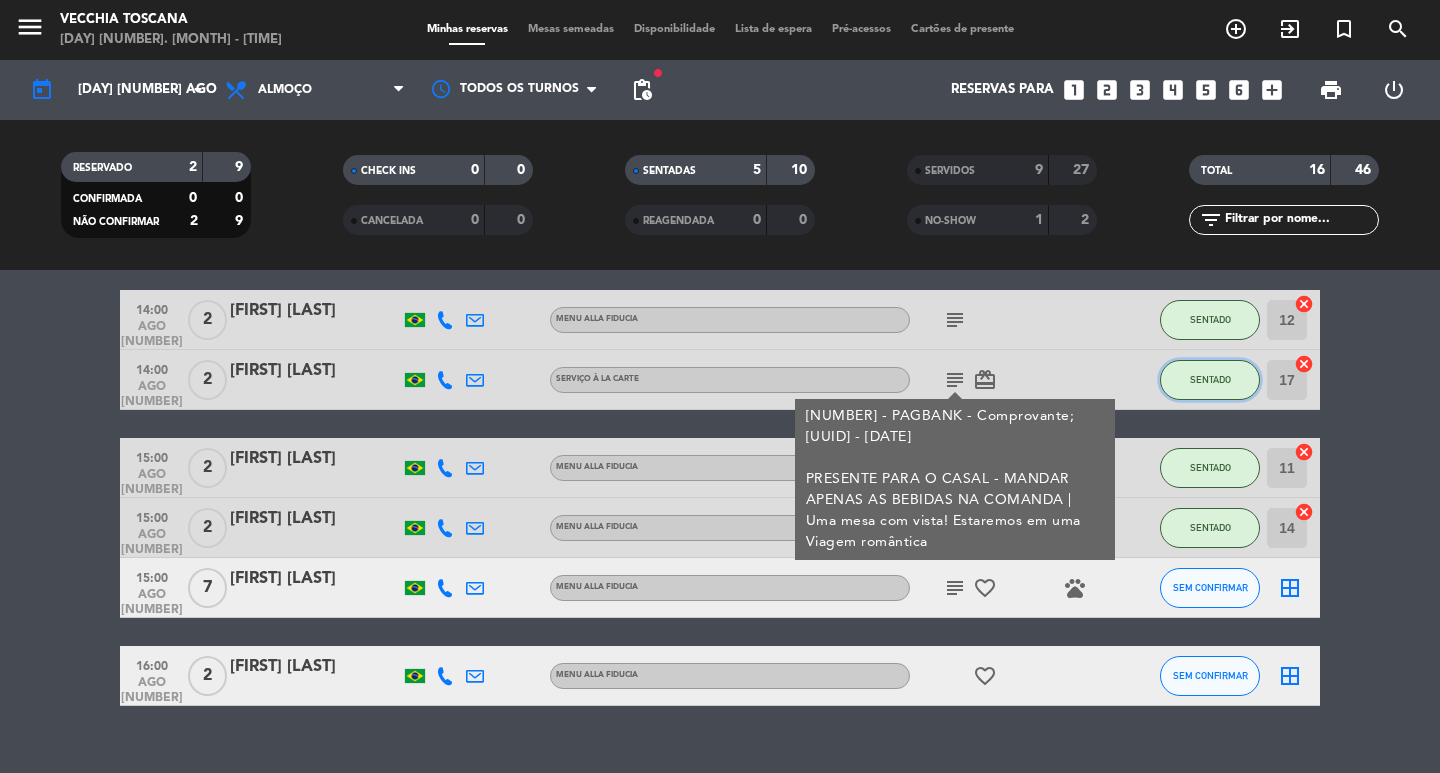 click on "SENTADO" 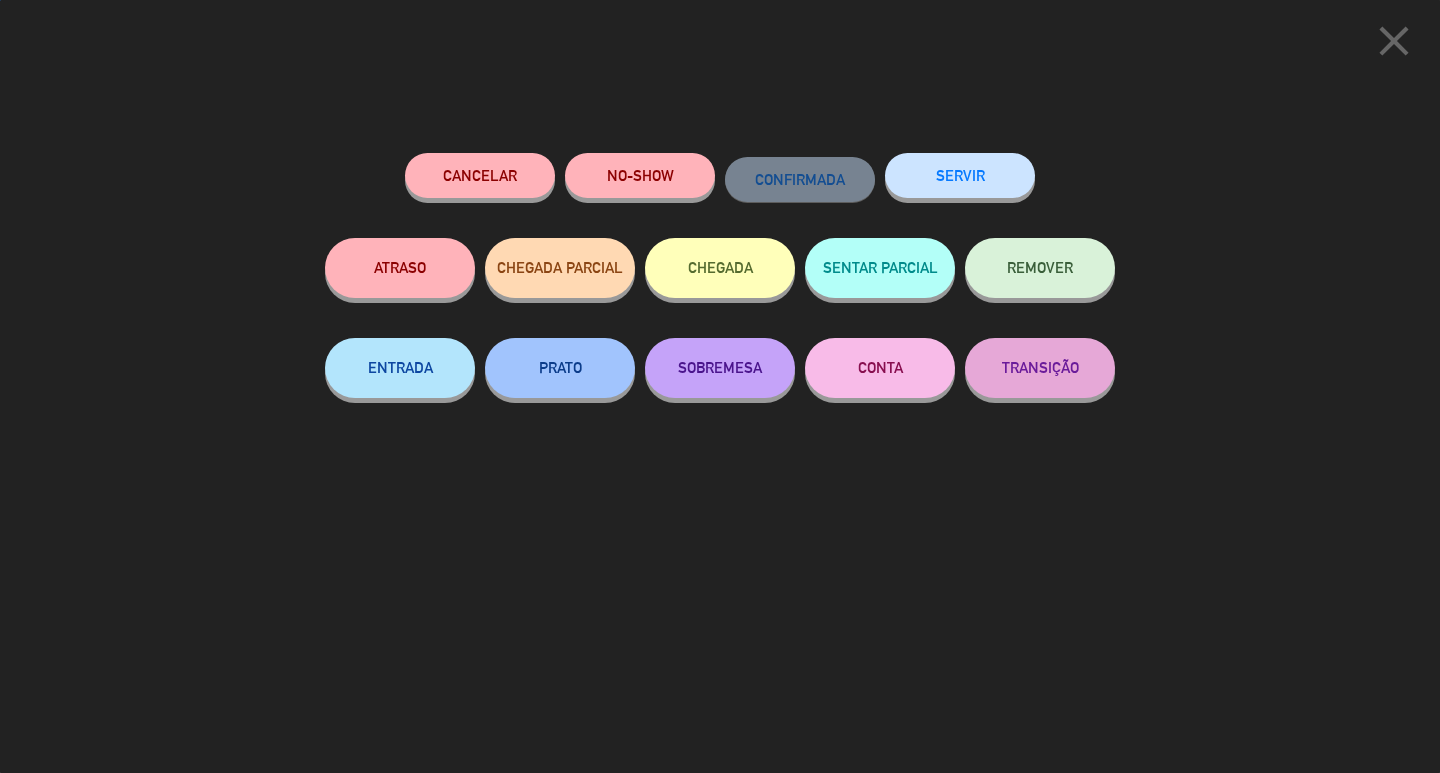 click on "SERVIR" 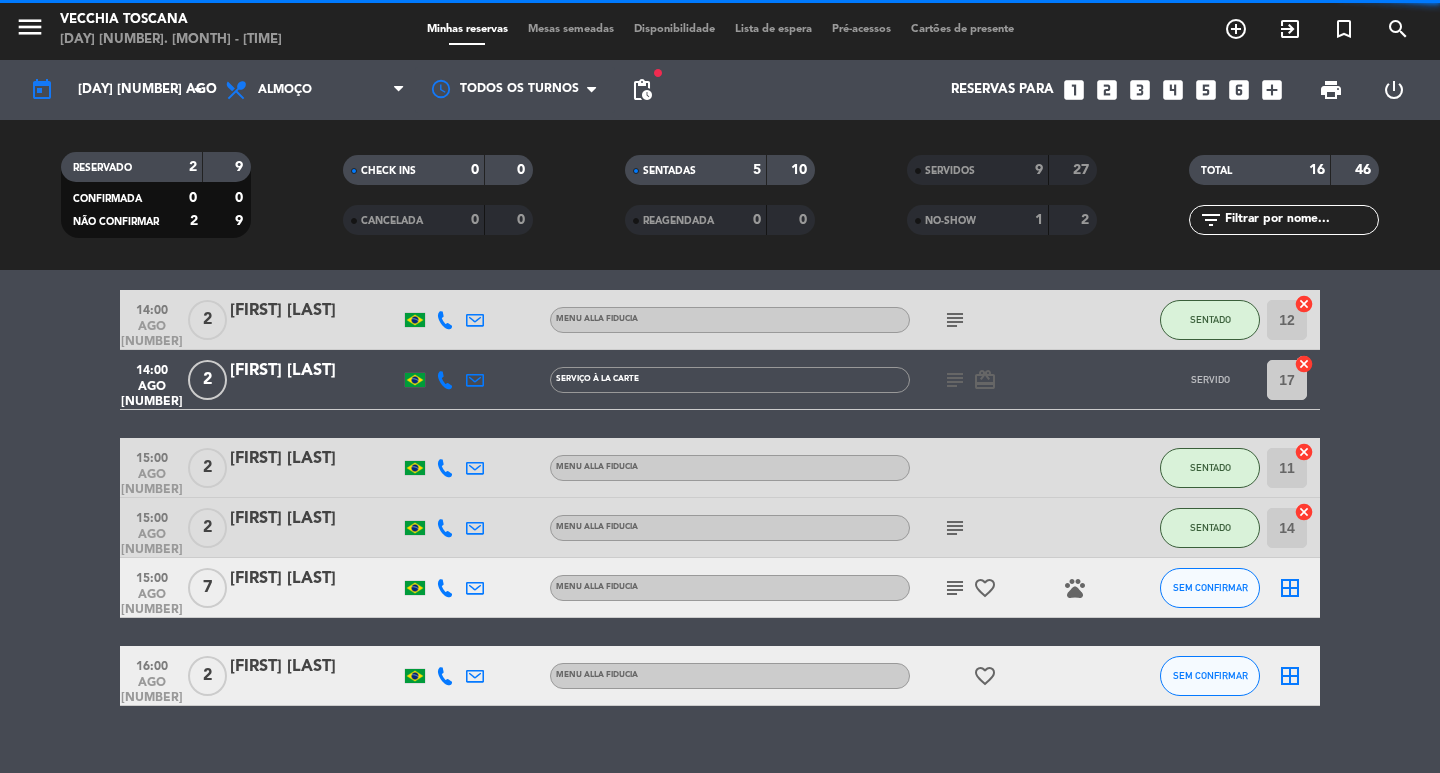 scroll, scrollTop: 133, scrollLeft: 0, axis: vertical 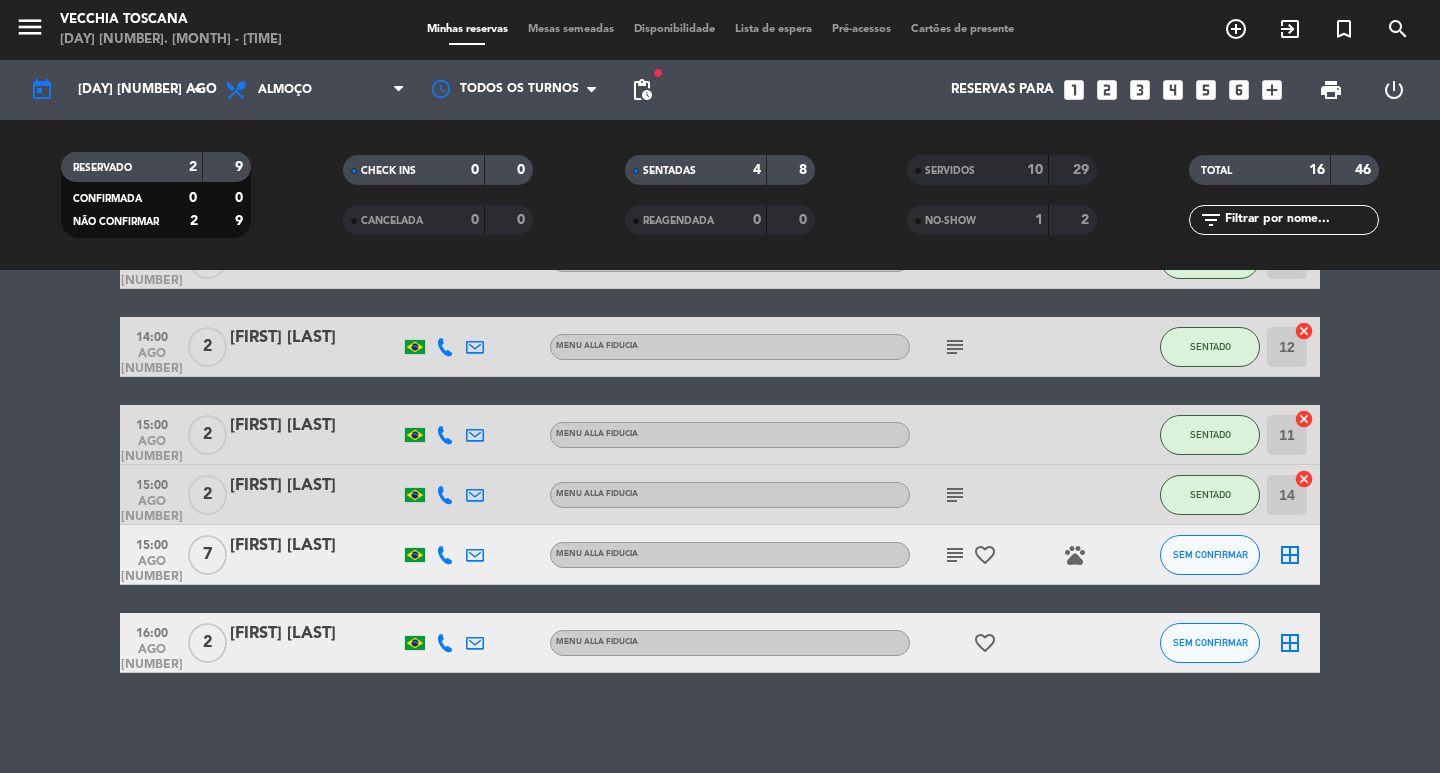 click on "13:55   ago 2   2   Renata   exit_to_app  Nenhum menu atribuído SENTADO 5  cancel   14:00   ago 2   2   Ana Carolina Buncana   Menu alla Fiducia  subject  SENTADO 12  cancel   15:00   ago 2   2   Carlos fotin   Menu alla Fiducia SENTADO 11  cancel   15:00   ago 2   2   Fabio Appolinário   Menu alla Fiducia  subject  SENTADO 14  cancel   15:00   ago 2   7   Suellen Araújo   Menu alla Fiducia  subject   favorite_border   pets  SEM CONFIRMAR  border_all   16:00   ago 2   2   Daniele Vecchia   Menu alla Fiducia  favorite_border  SEM CONFIRMAR  border_all" 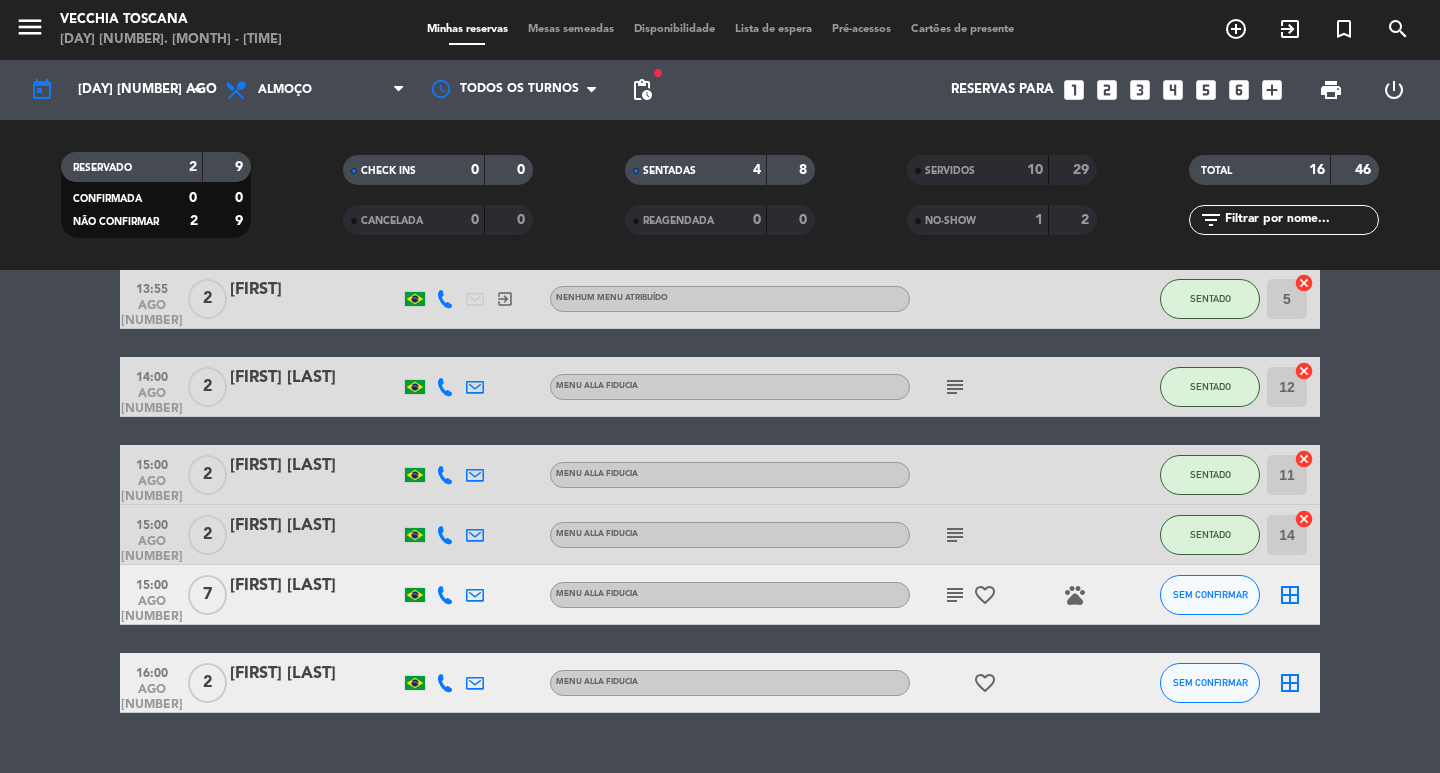 scroll, scrollTop: 53, scrollLeft: 0, axis: vertical 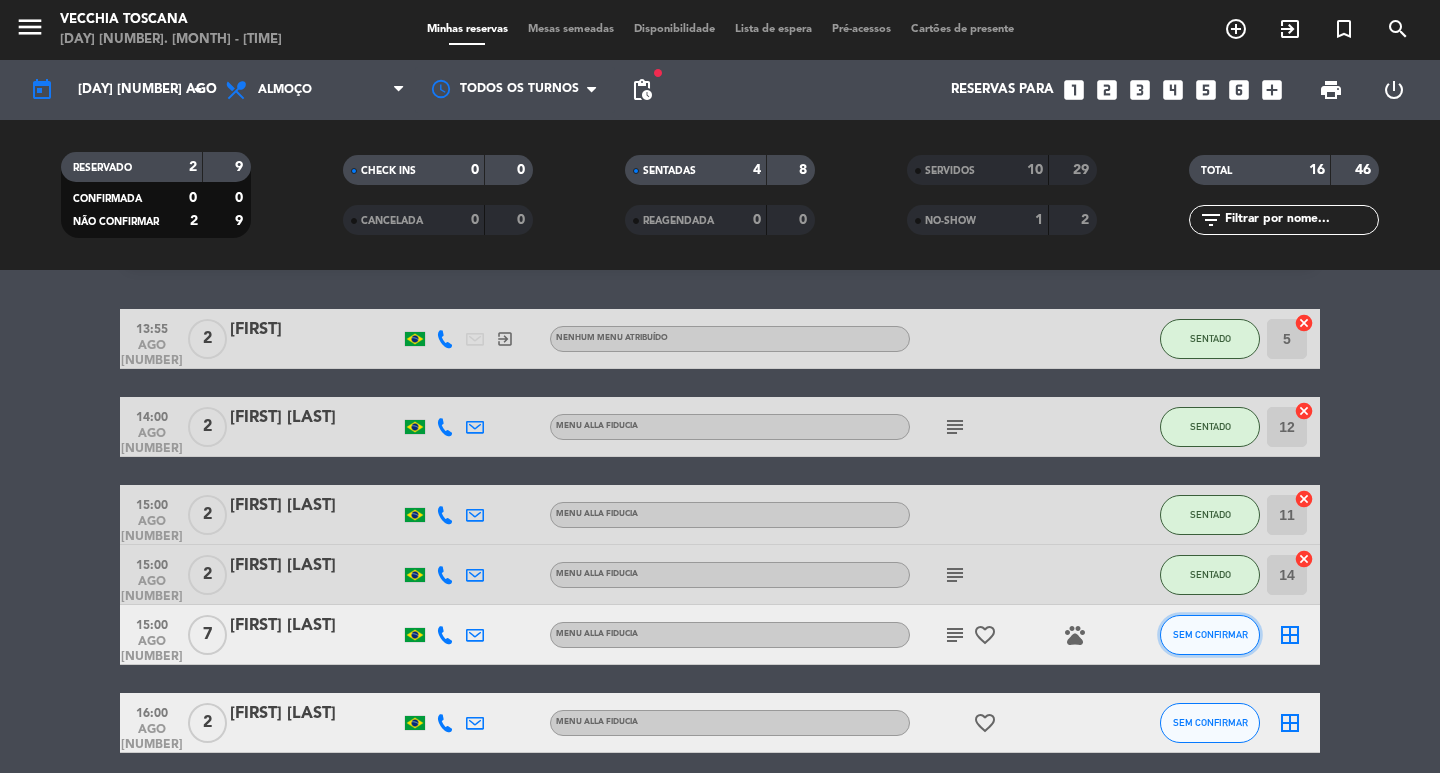 click on "SEM CONFIRMAR" 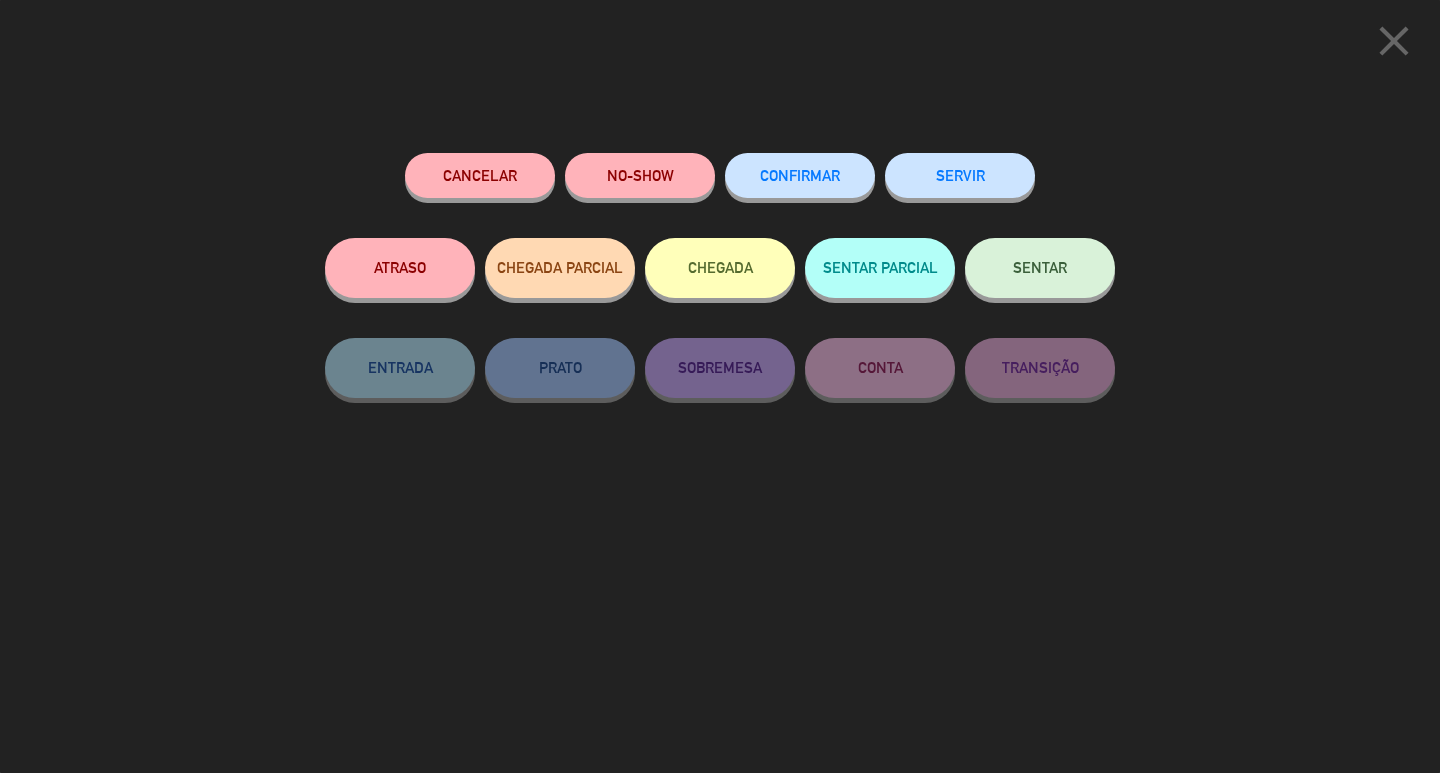 click on "NO-SHOW" 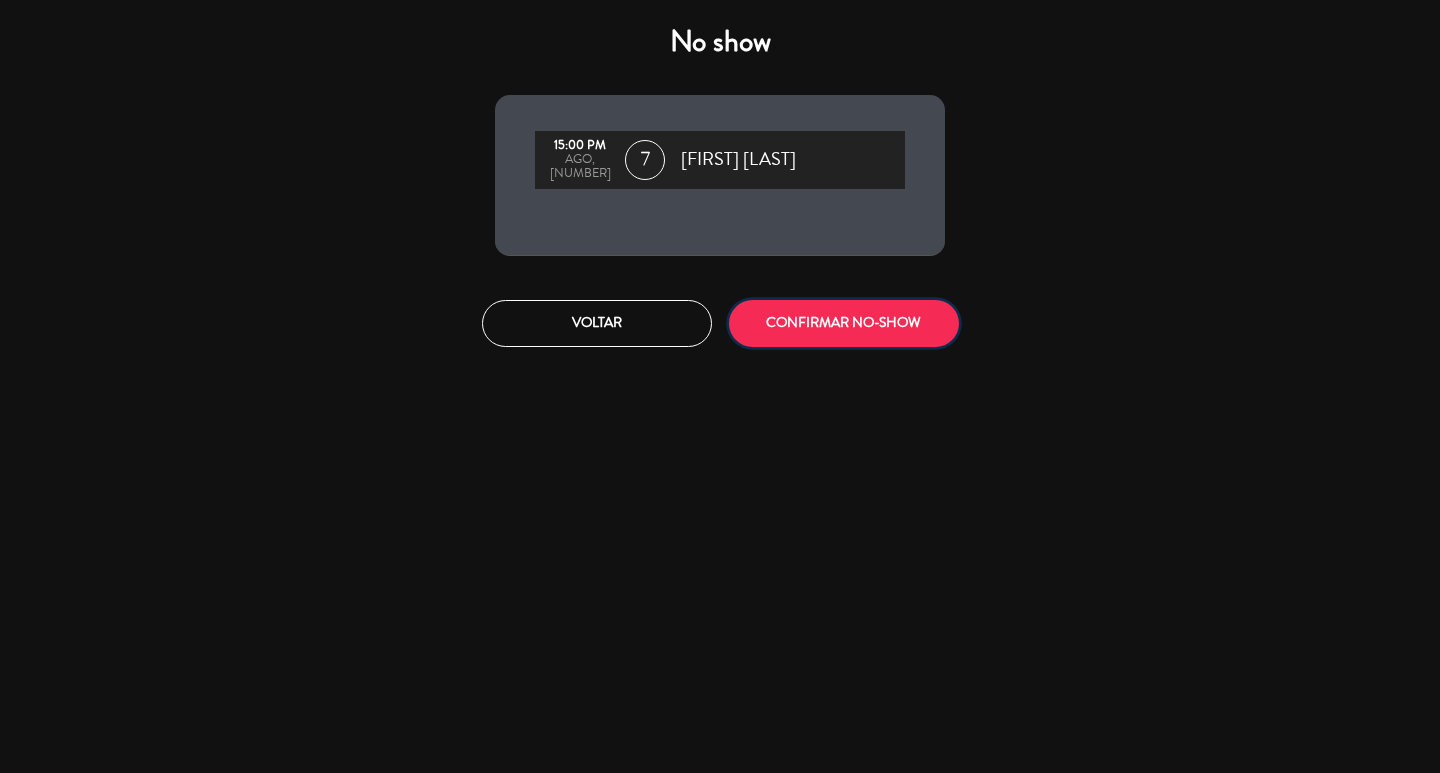 drag, startPoint x: 845, startPoint y: 315, endPoint x: 866, endPoint y: 340, distance: 32.649654 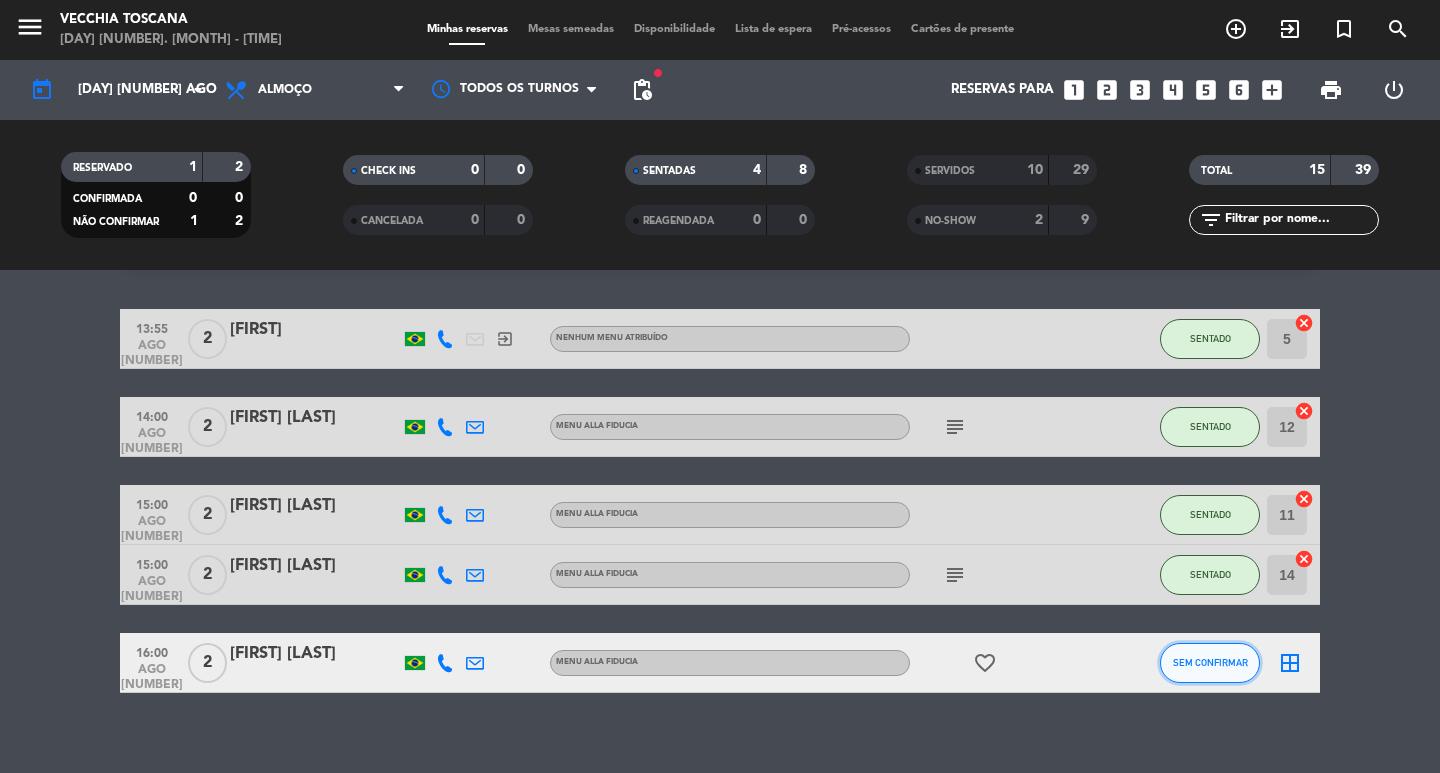 click on "SEM CONFIRMAR" 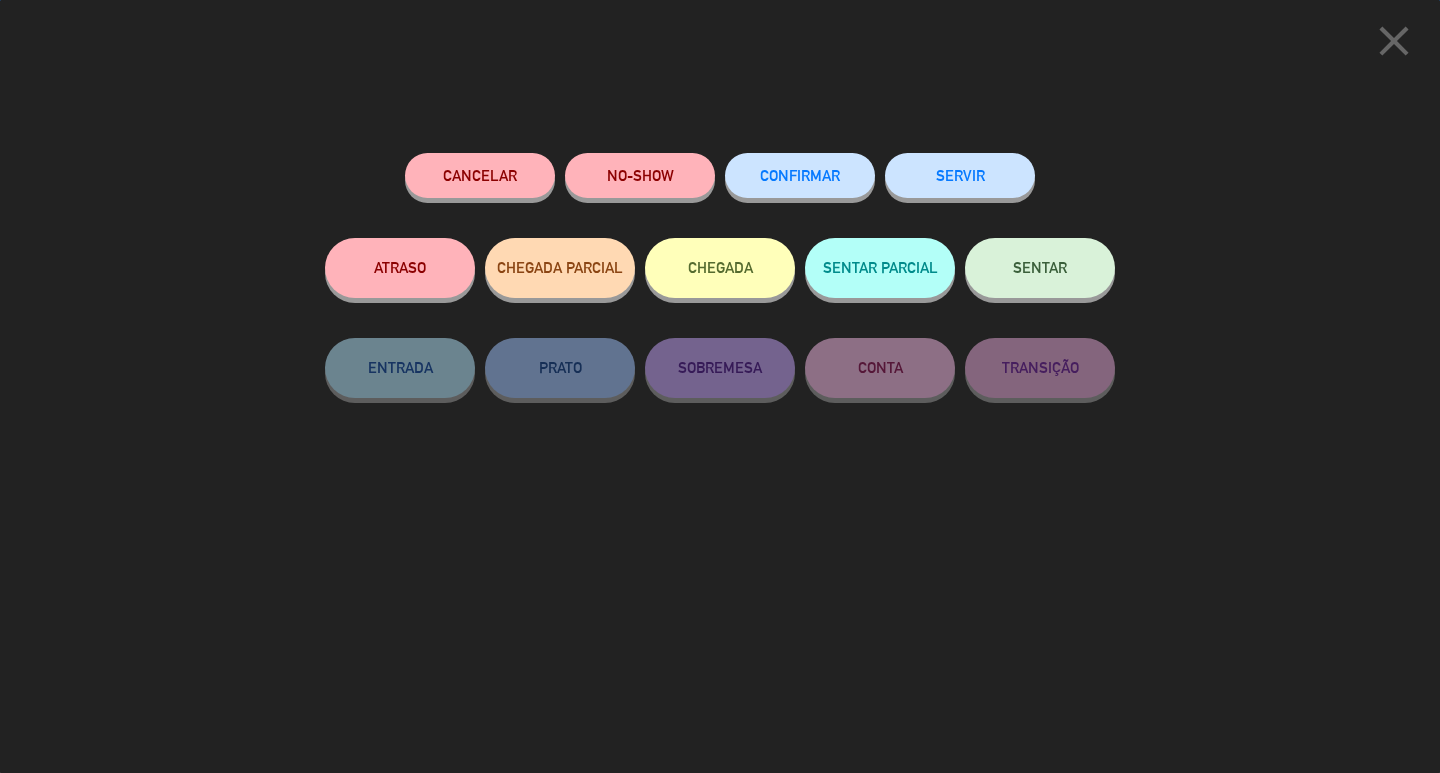 click on "NO-SHOW" 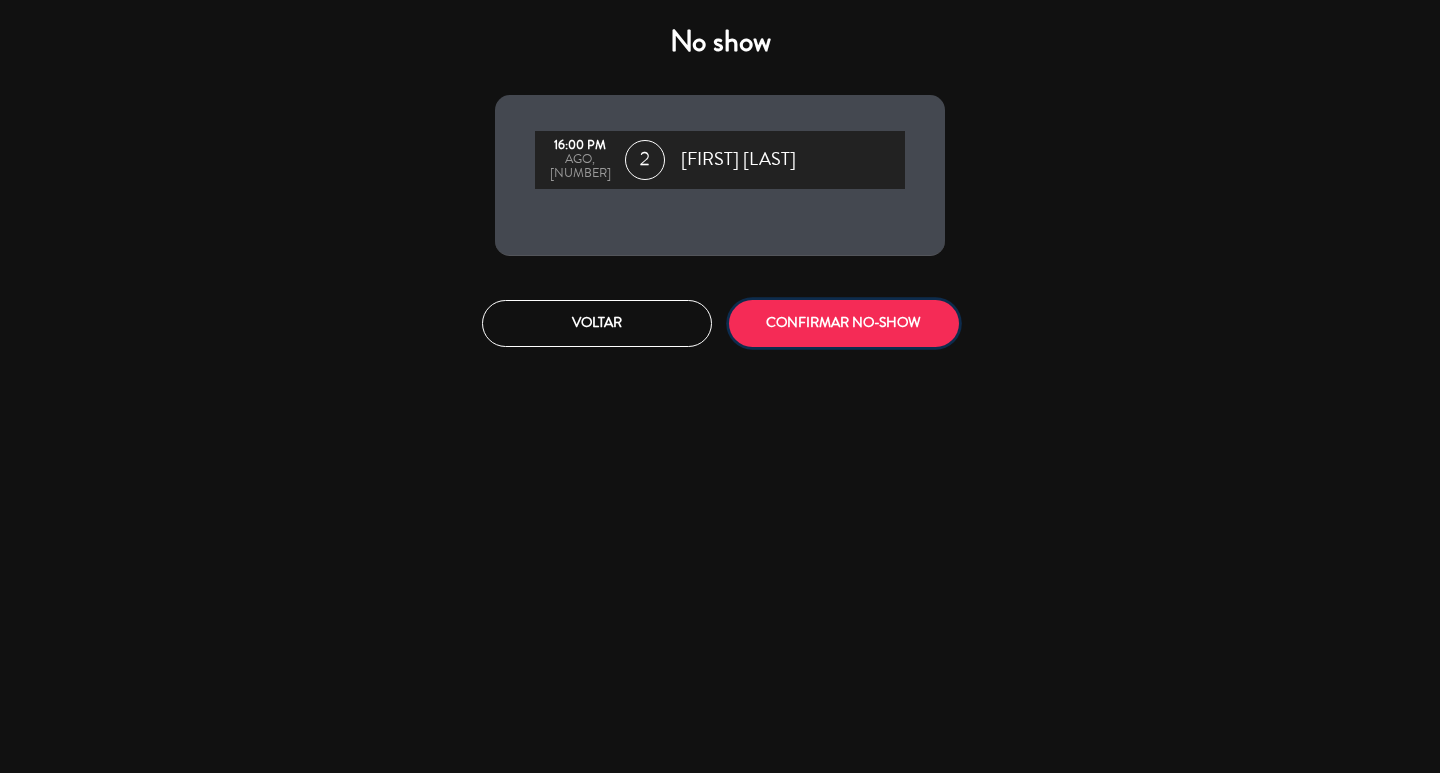 click on "CONFIRMAR NO-SHOW" 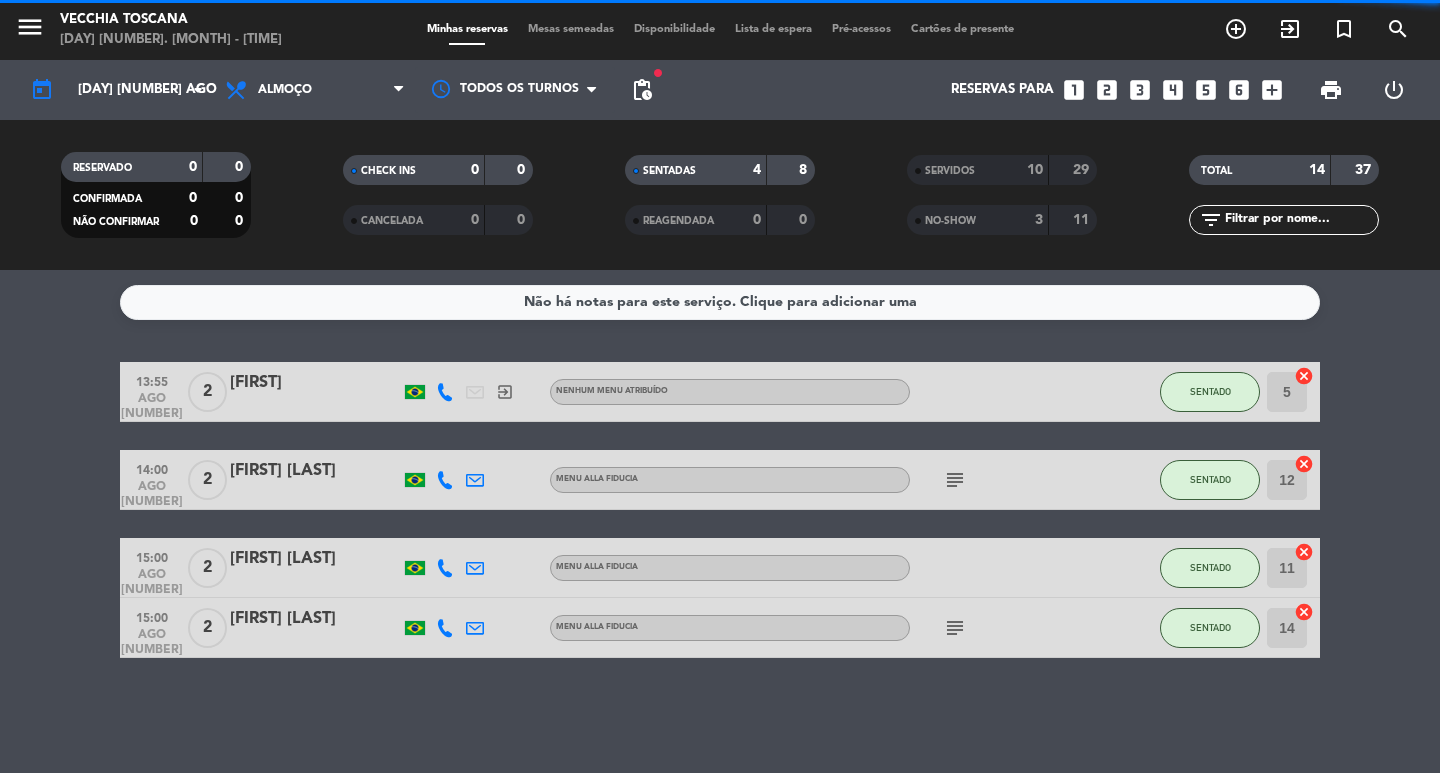 scroll, scrollTop: 0, scrollLeft: 0, axis: both 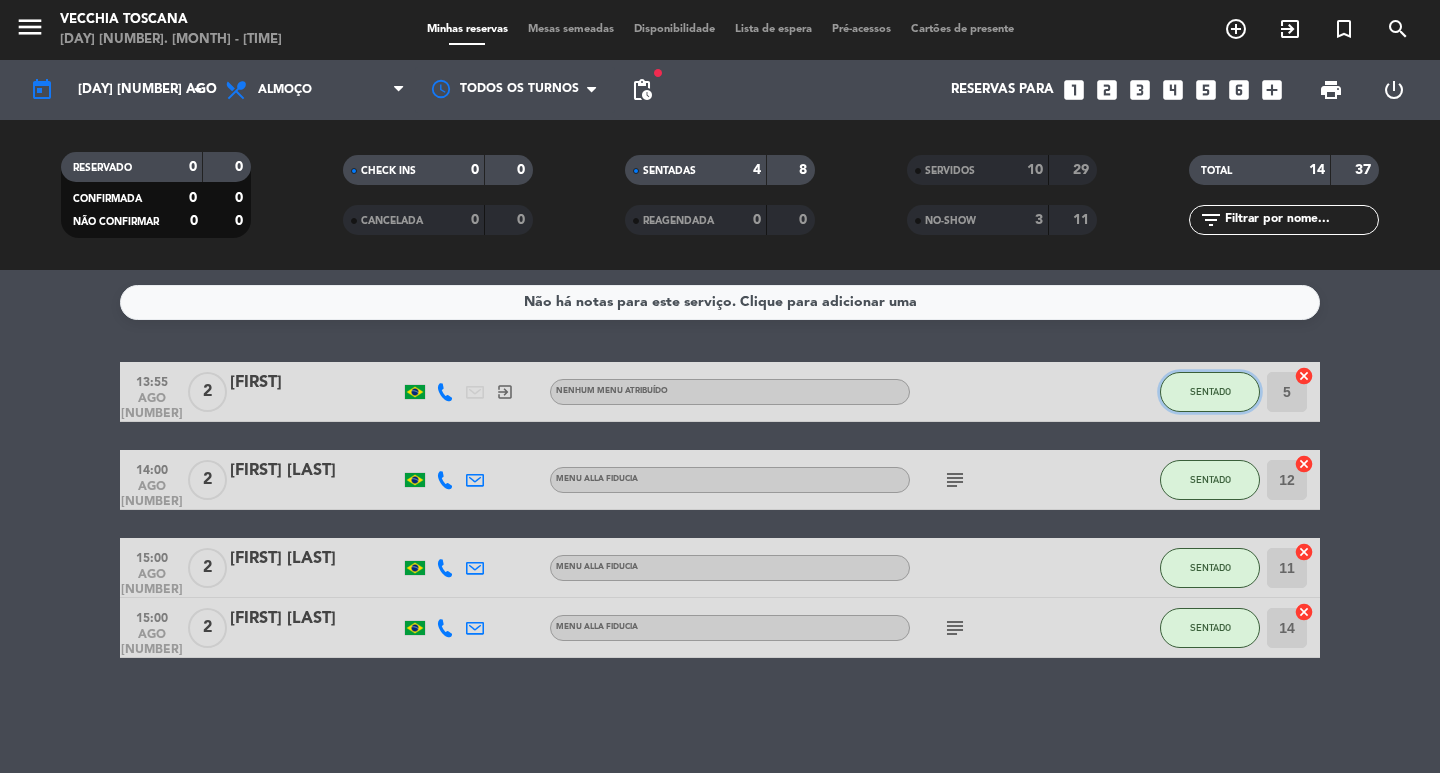 click on "SENTADO" 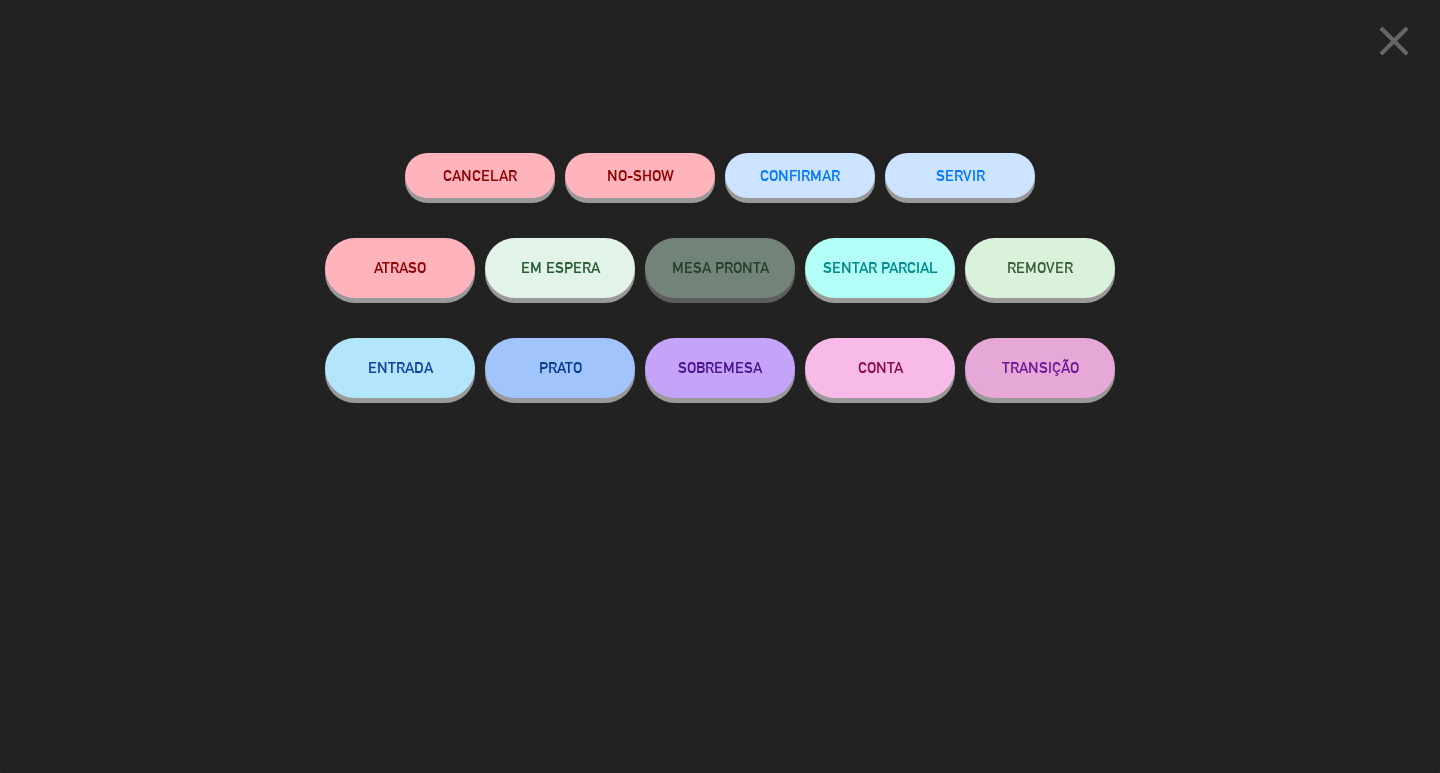 click on "SERVIR" 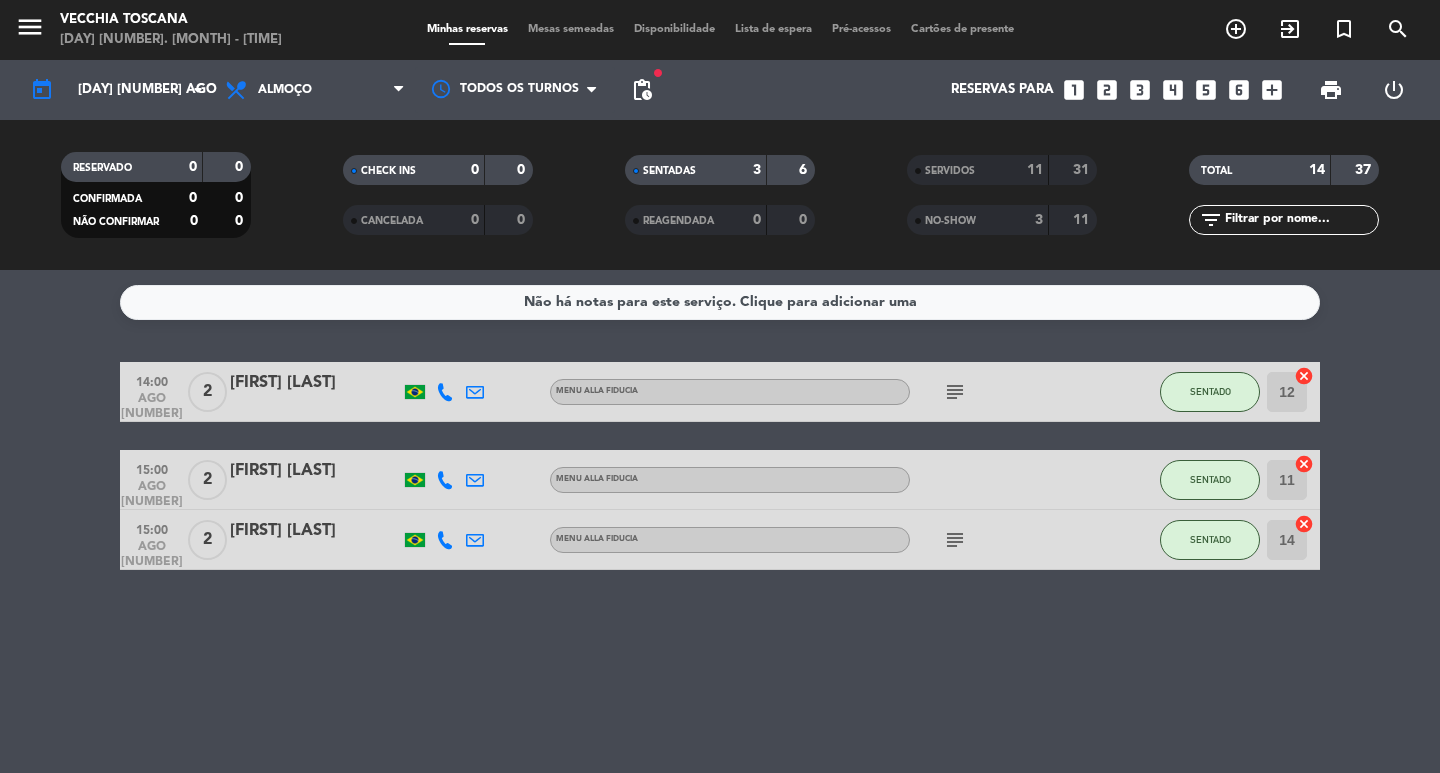 click on "subject" 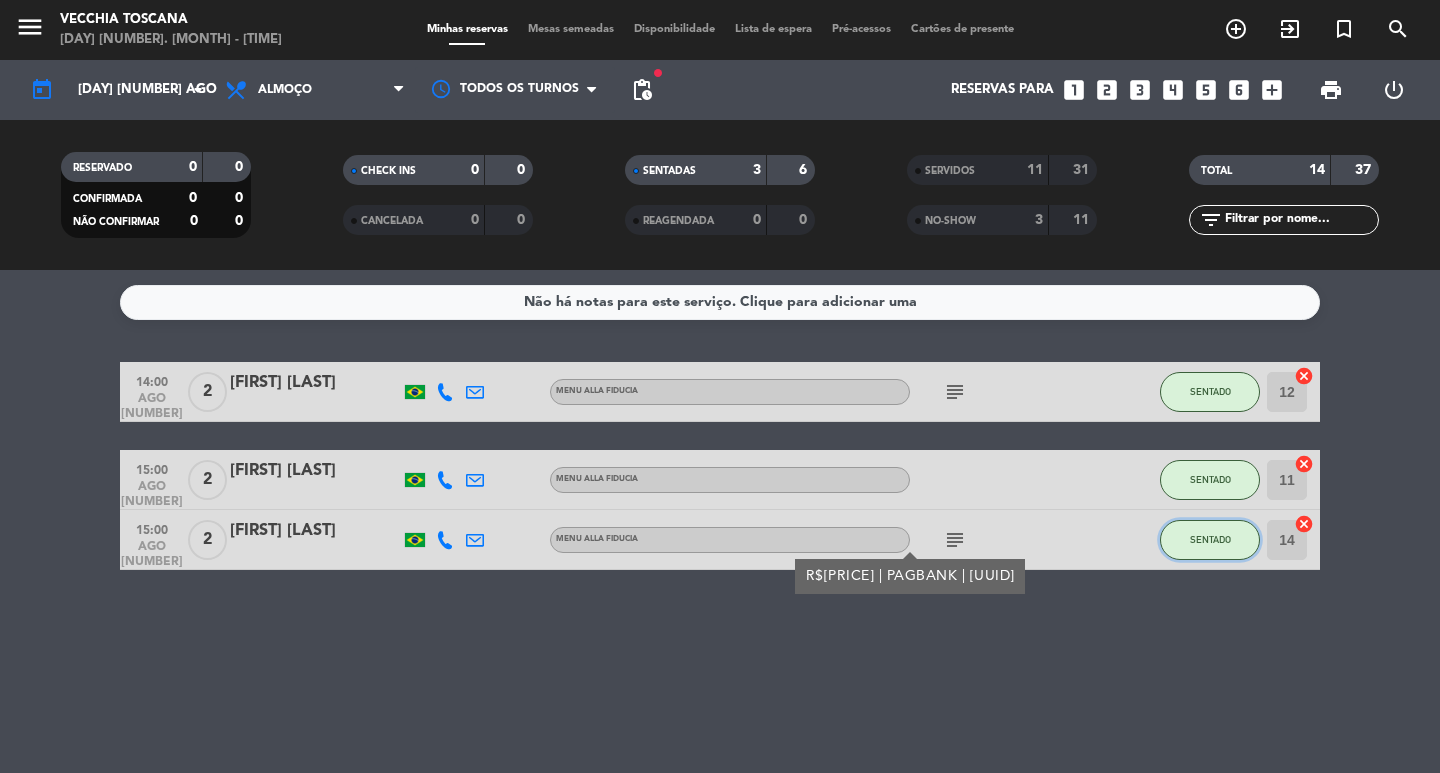 click on "SENTADO" 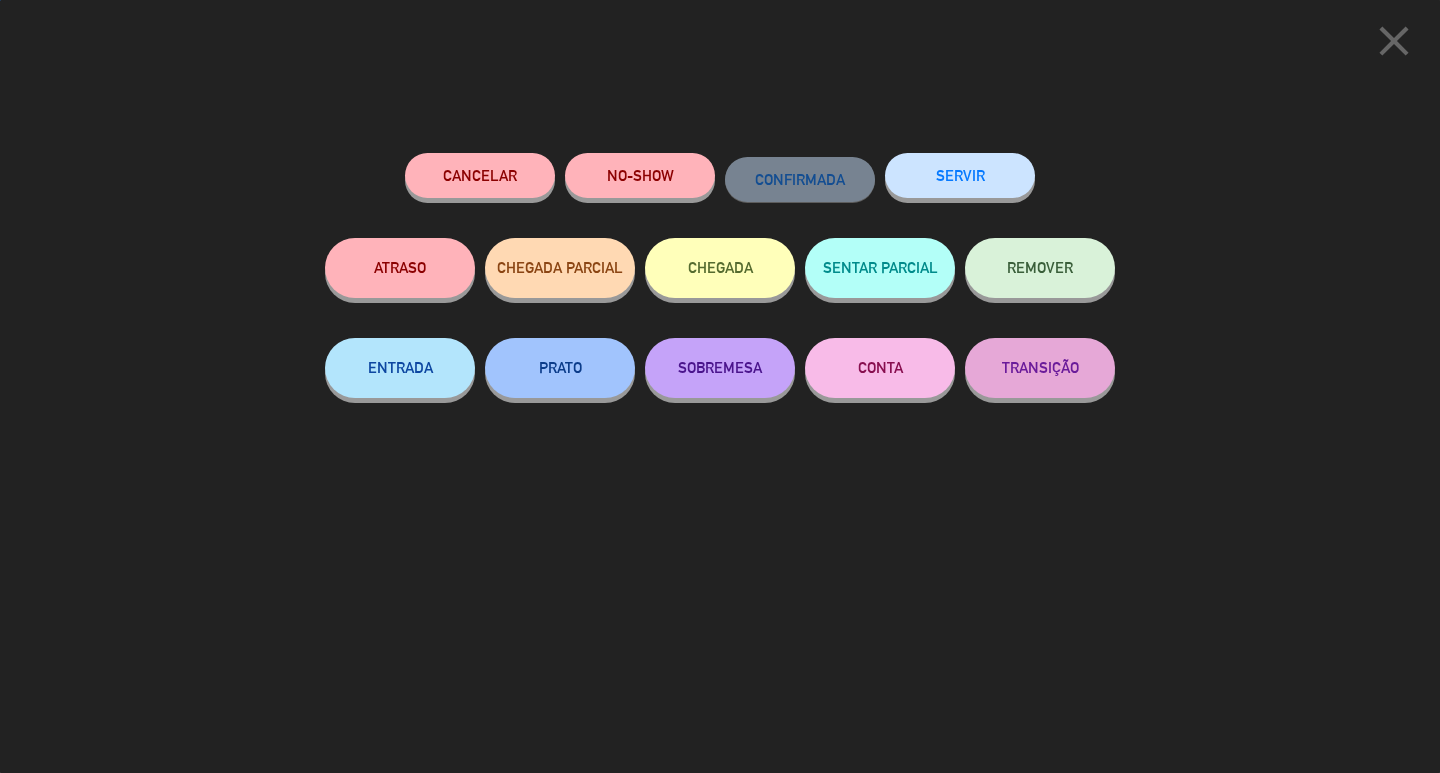 click on "SERVIR" 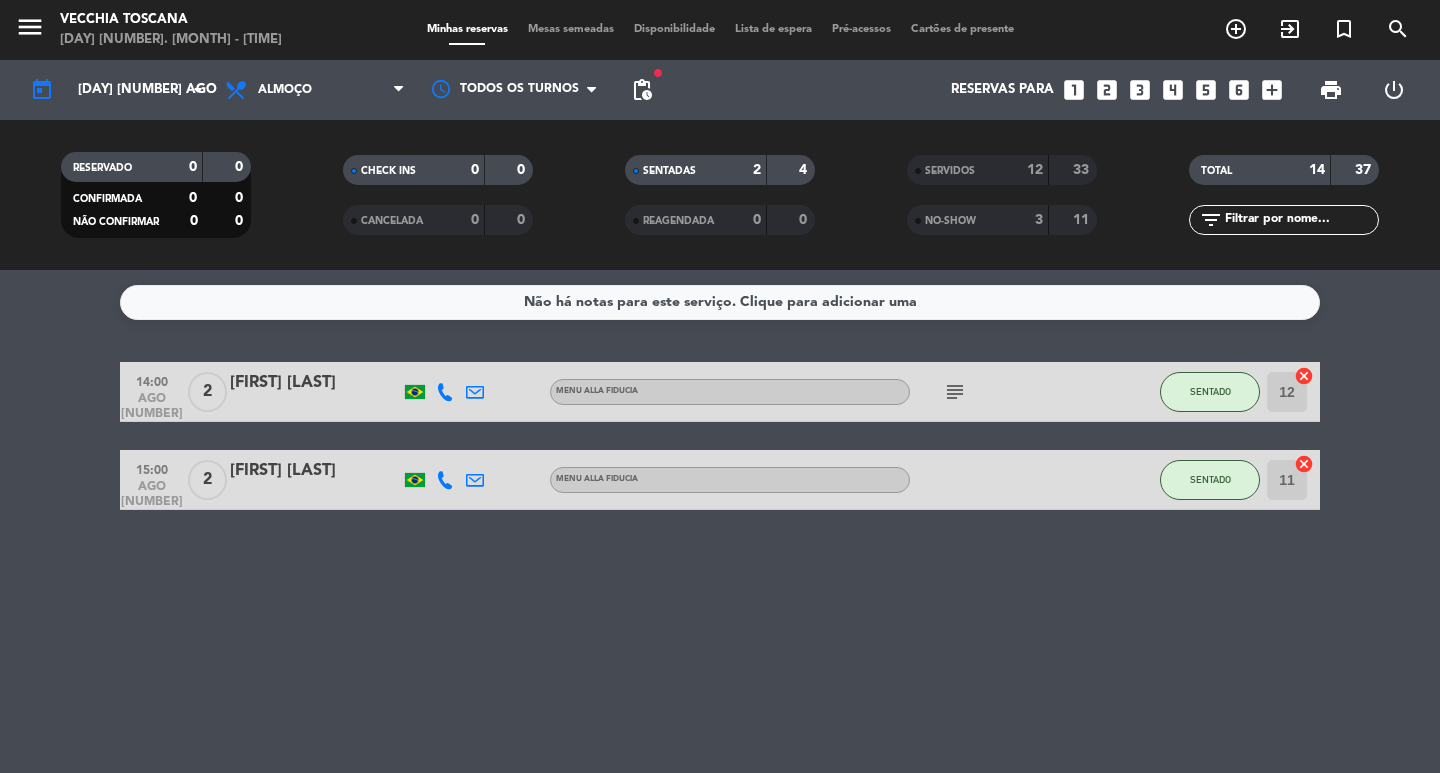 click on "Não há notas para este serviço. Clique para adicionar uma   14:00   ago 2   2   Ana Carolina Buncana   Menu alla Fiducia  subject  SENTADO 12  cancel   15:00   ago 2   2   Carlos fotin   Menu alla Fiducia SENTADO 11  cancel" 